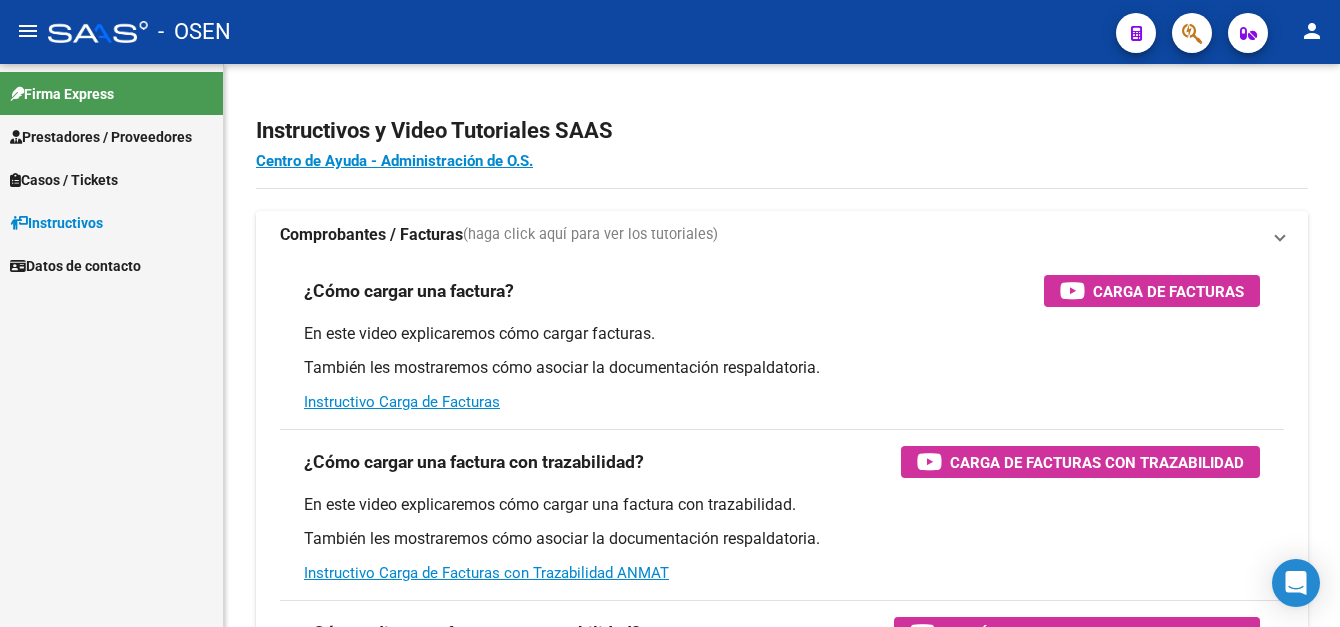 scroll, scrollTop: 0, scrollLeft: 0, axis: both 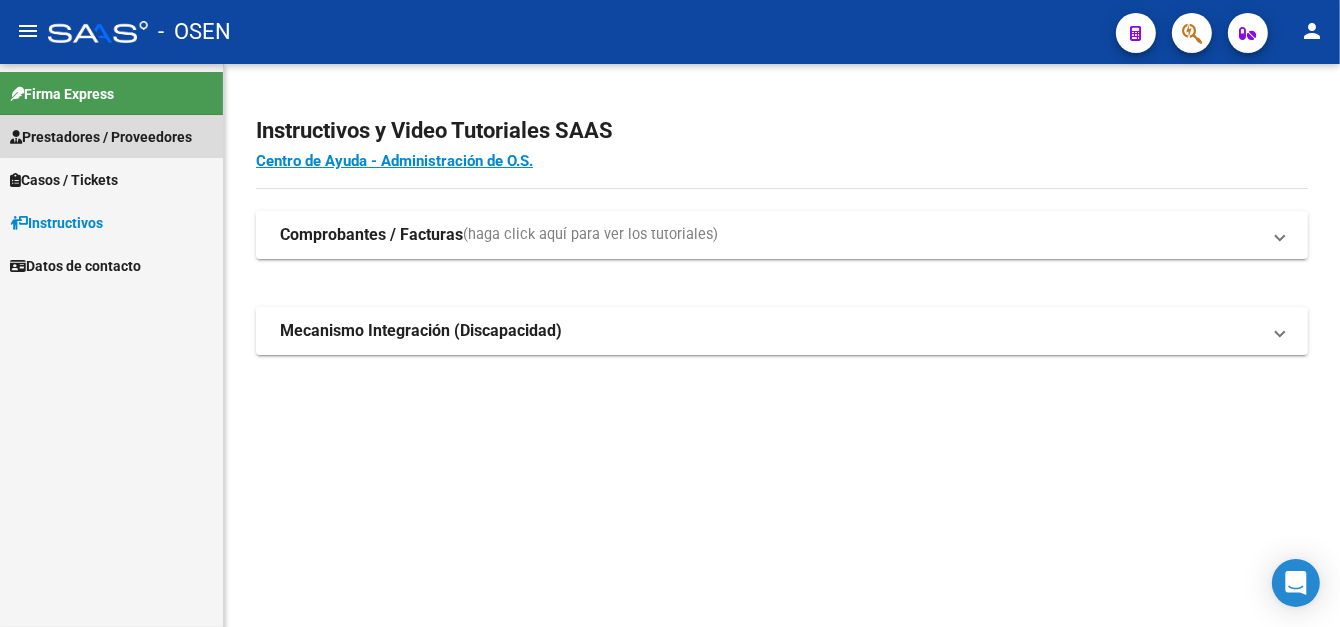 click on "Prestadores / Proveedores" at bounding box center (101, 137) 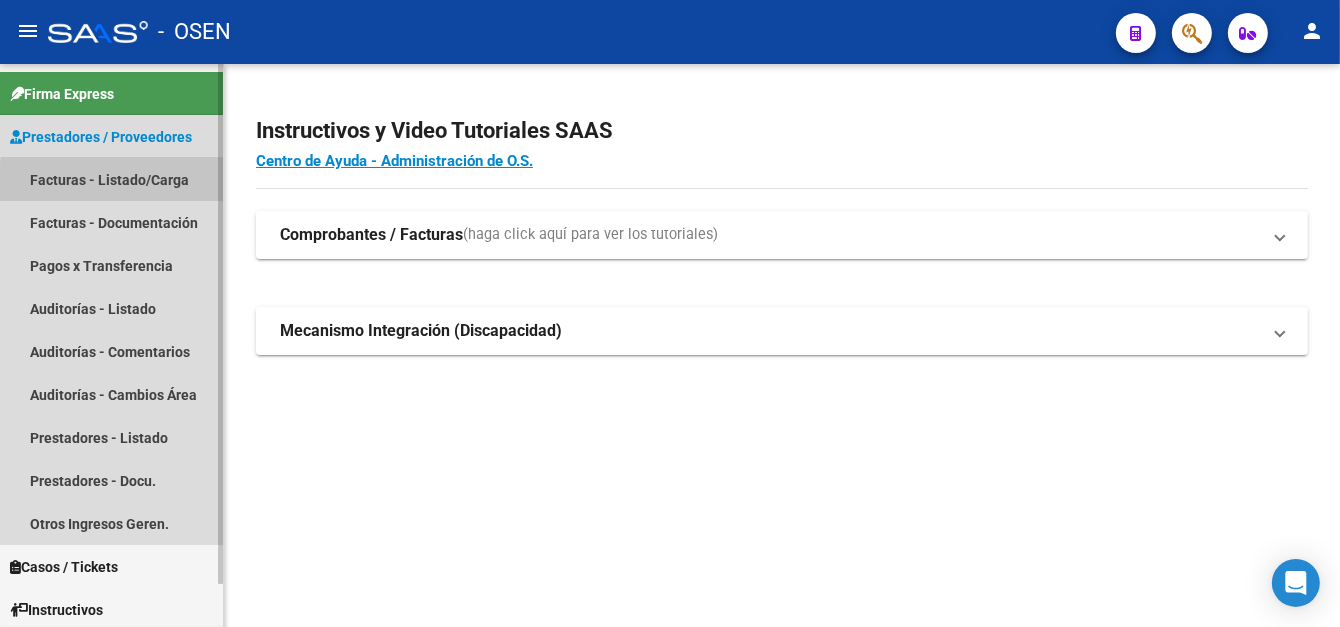 click on "Facturas - Listado/Carga" at bounding box center (111, 179) 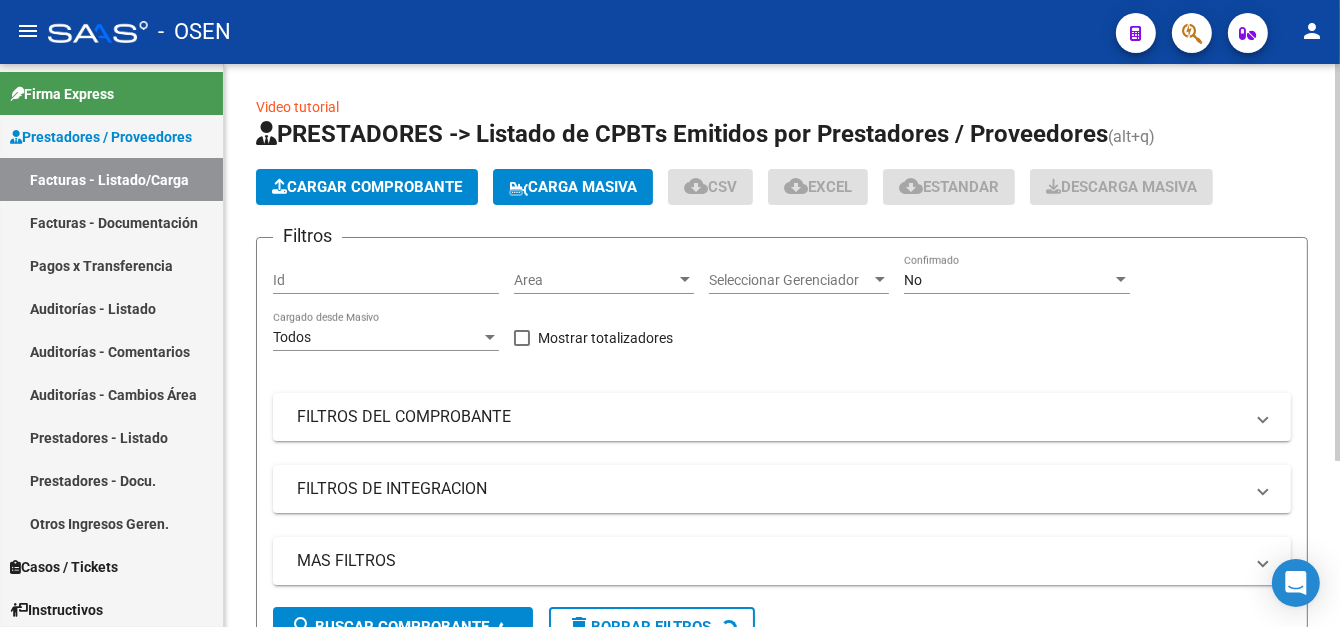 click on "Cargar Comprobante" 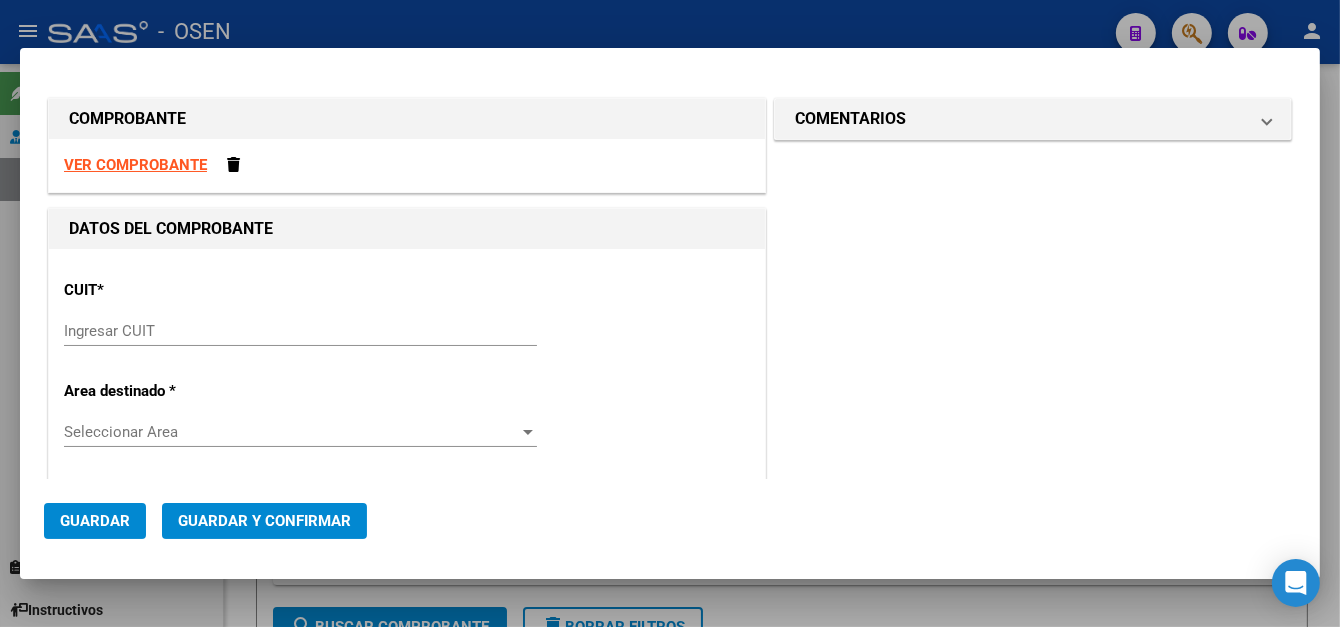 click on "Ingresar CUIT" at bounding box center (300, 331) 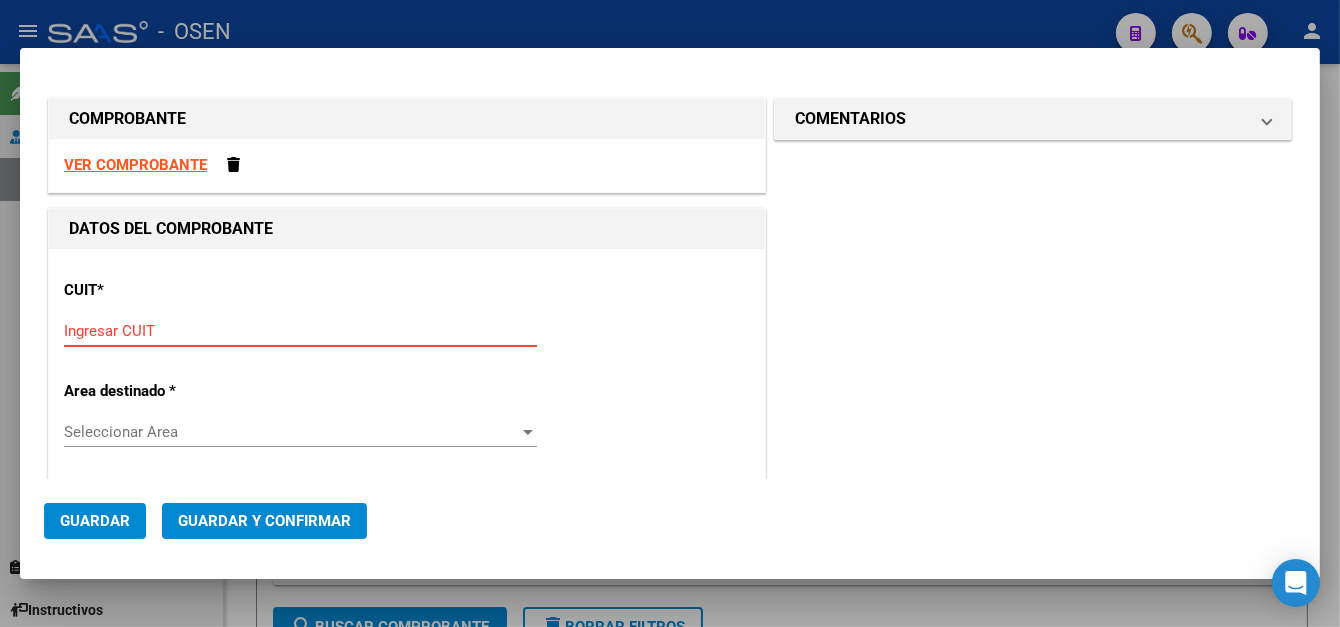 drag, startPoint x: 251, startPoint y: 338, endPoint x: 175, endPoint y: 330, distance: 76.41989 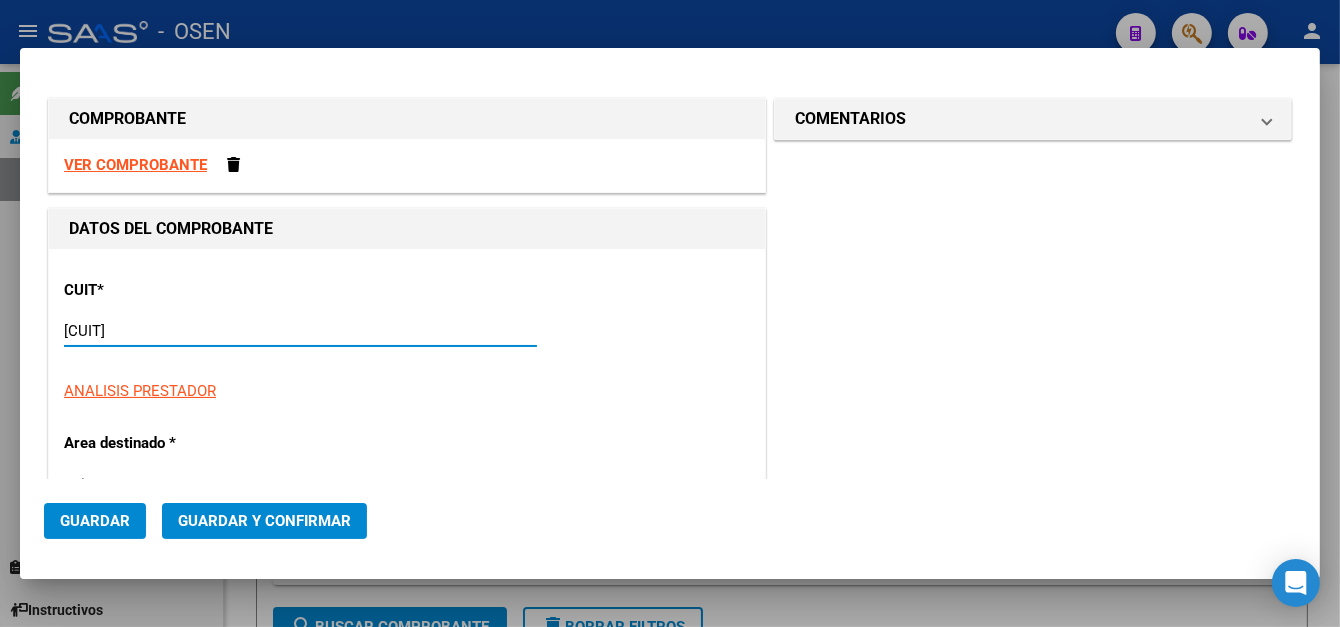 scroll, scrollTop: 100, scrollLeft: 0, axis: vertical 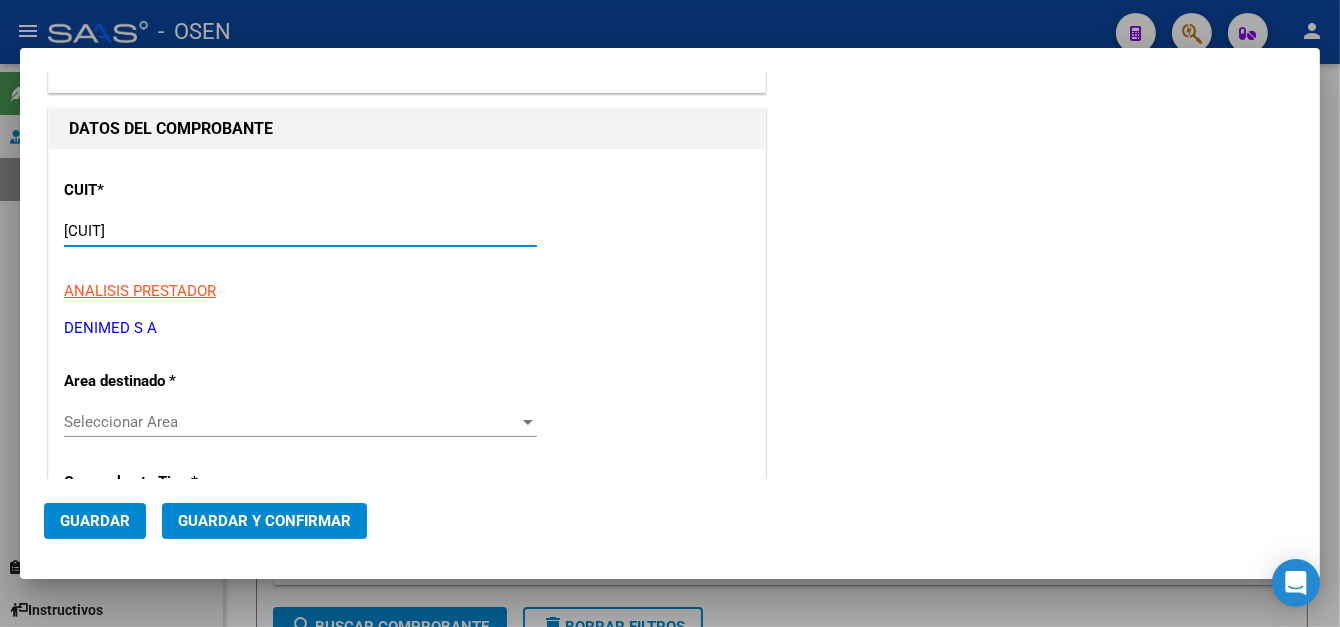 type on "[CUIT]" 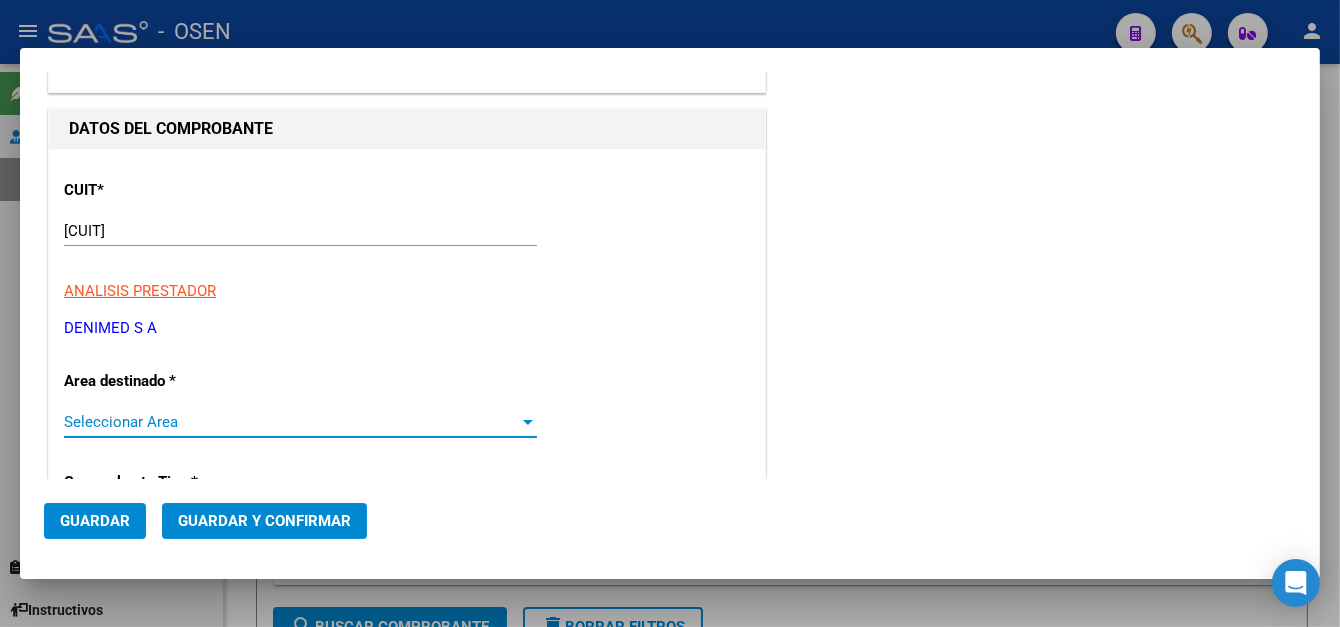 click on "Seleccionar Area" at bounding box center (291, 422) 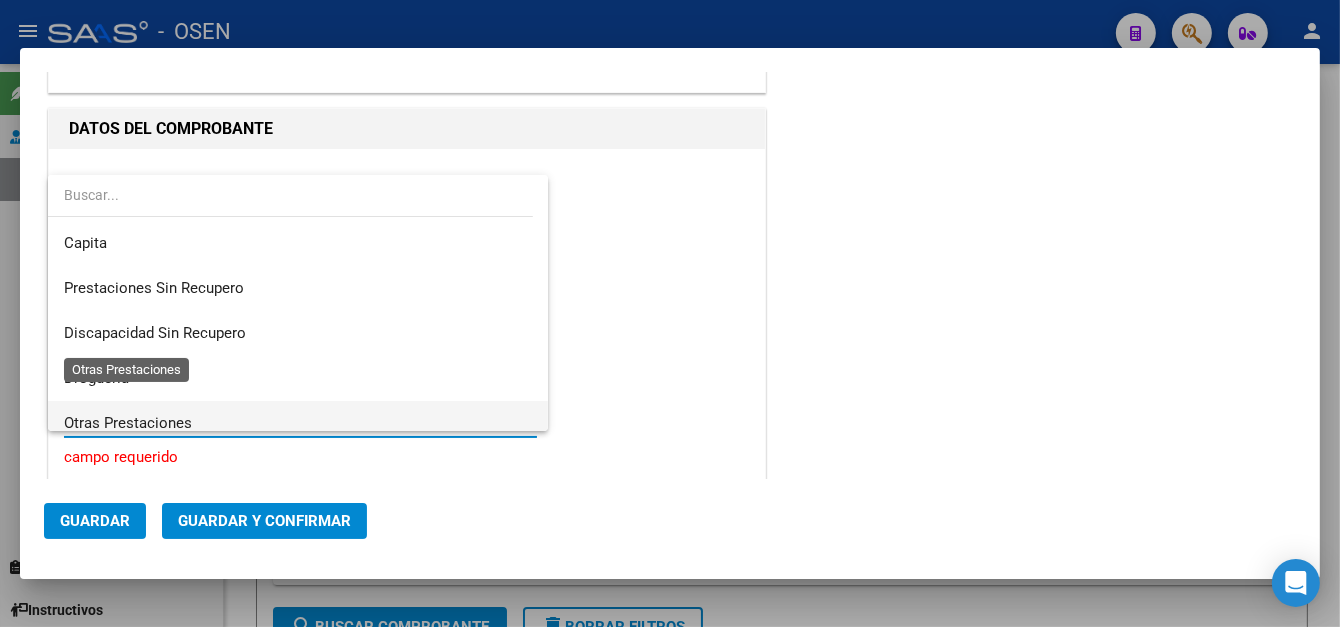 scroll, scrollTop: 400, scrollLeft: 0, axis: vertical 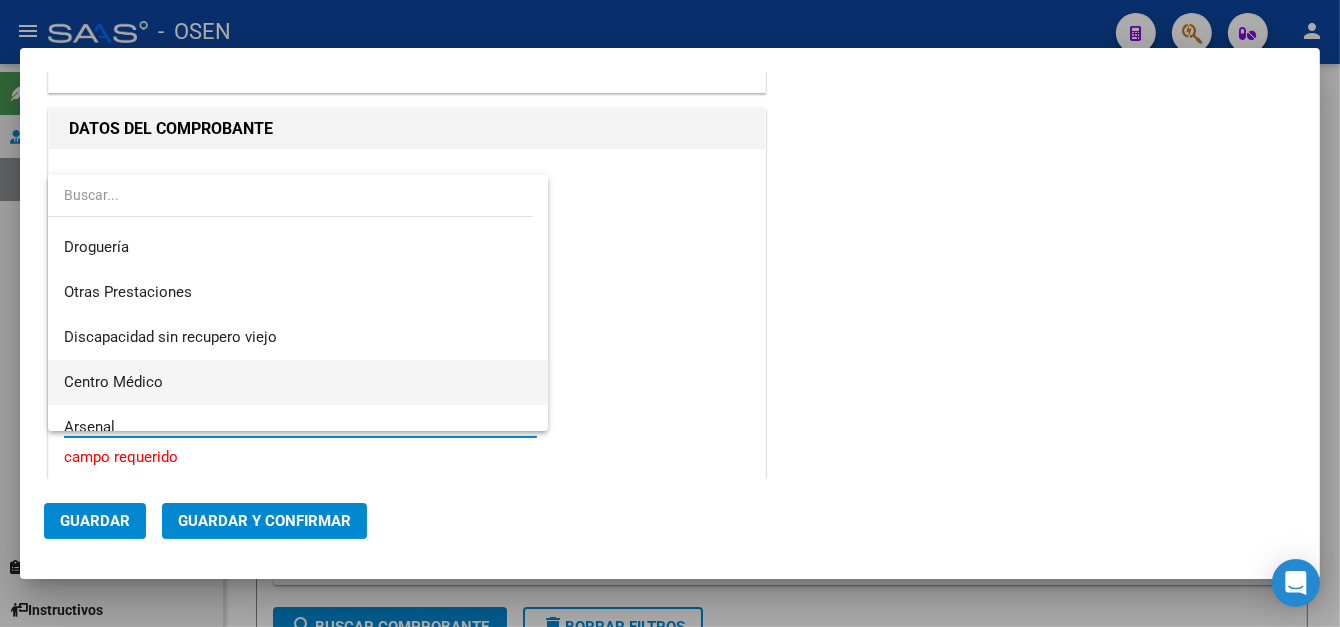 click on "Centro Médico" at bounding box center [298, 382] 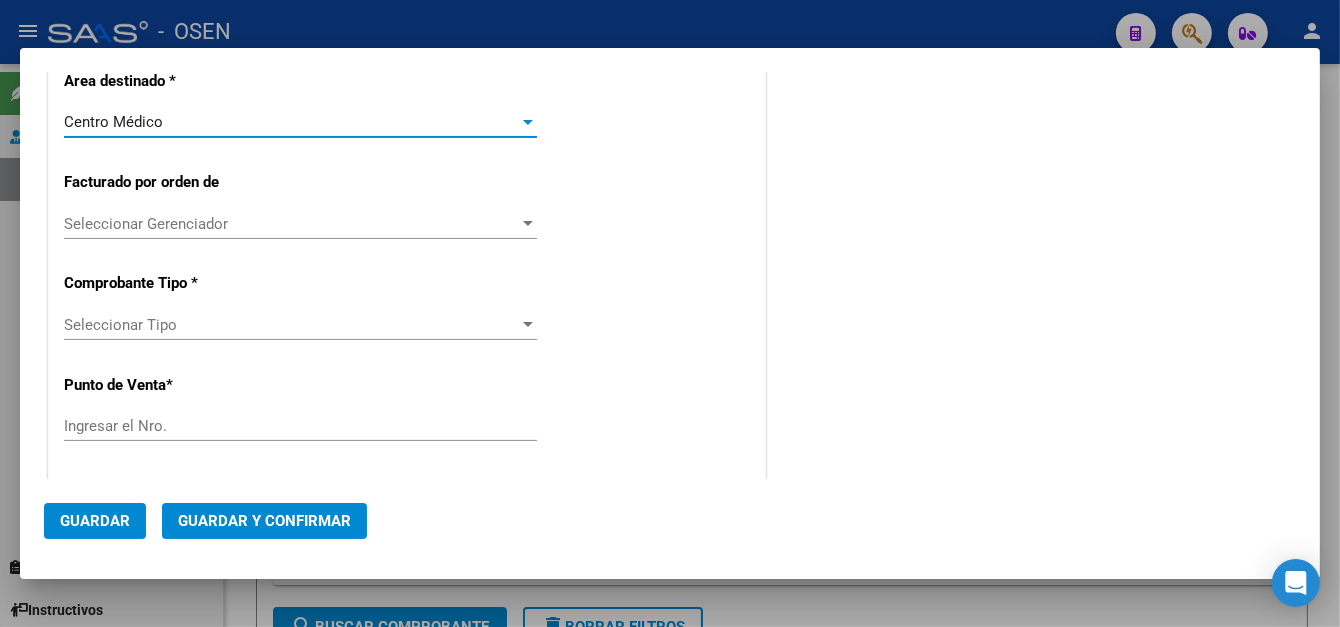 scroll, scrollTop: 500, scrollLeft: 0, axis: vertical 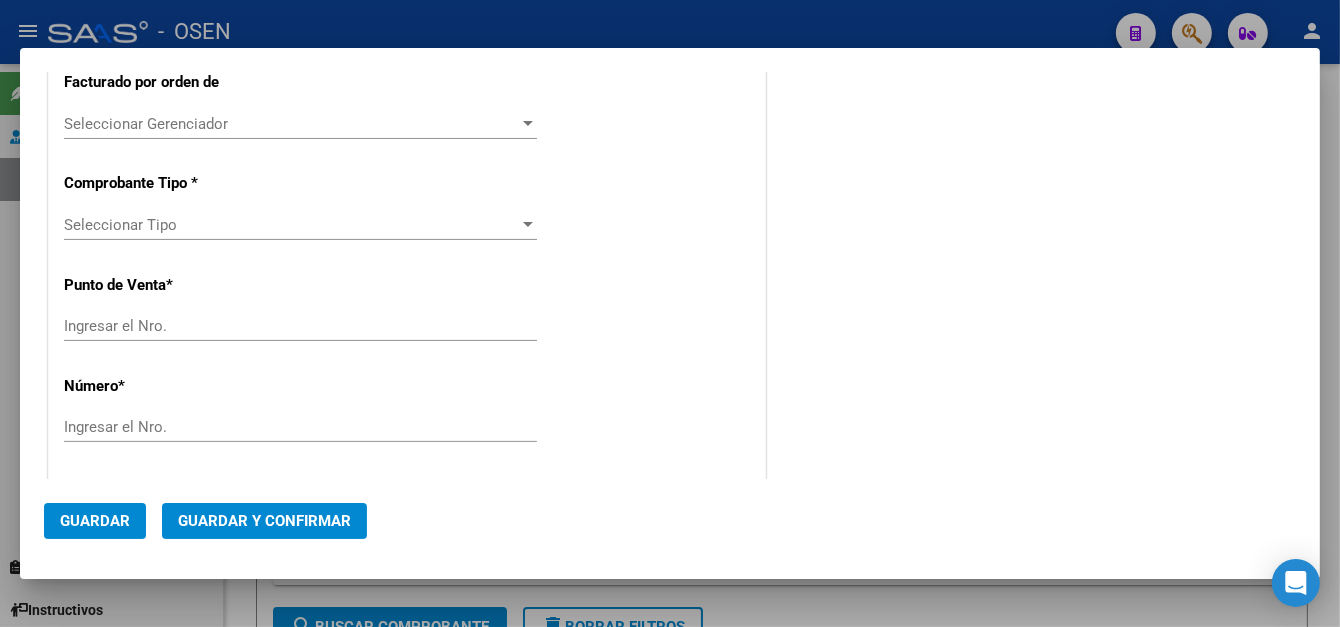 click on "Ingresar el Nro." at bounding box center (300, 326) 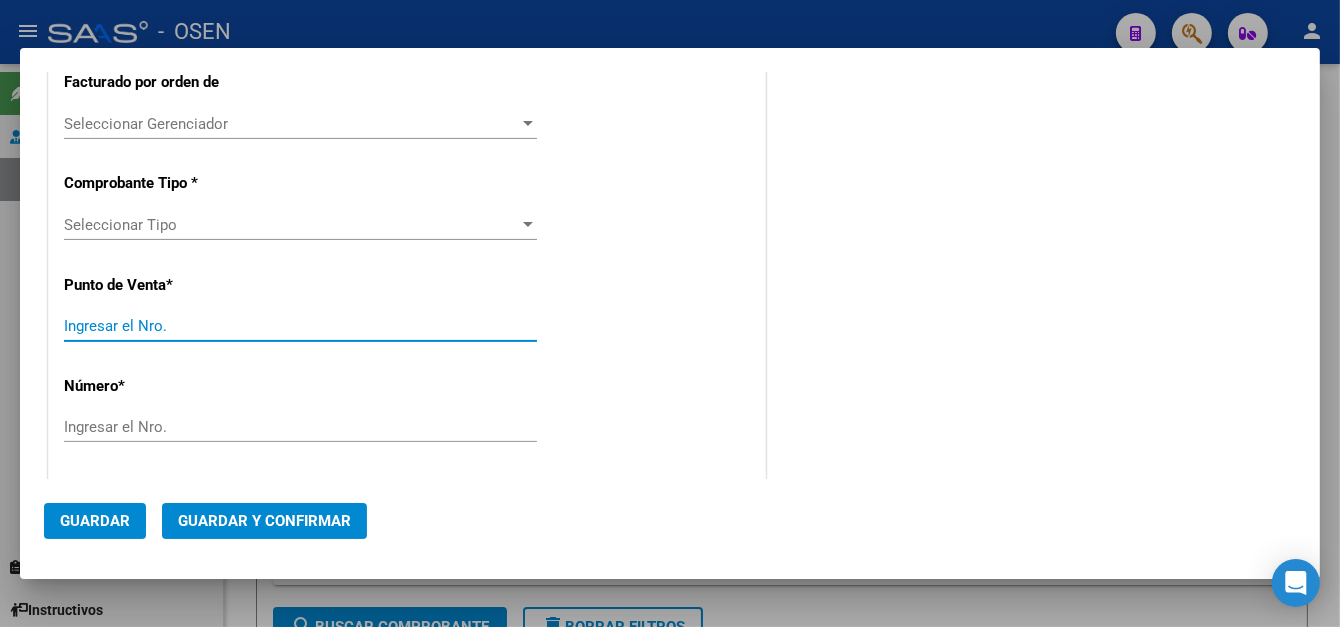 click on "Seleccionar Tipo" at bounding box center [291, 225] 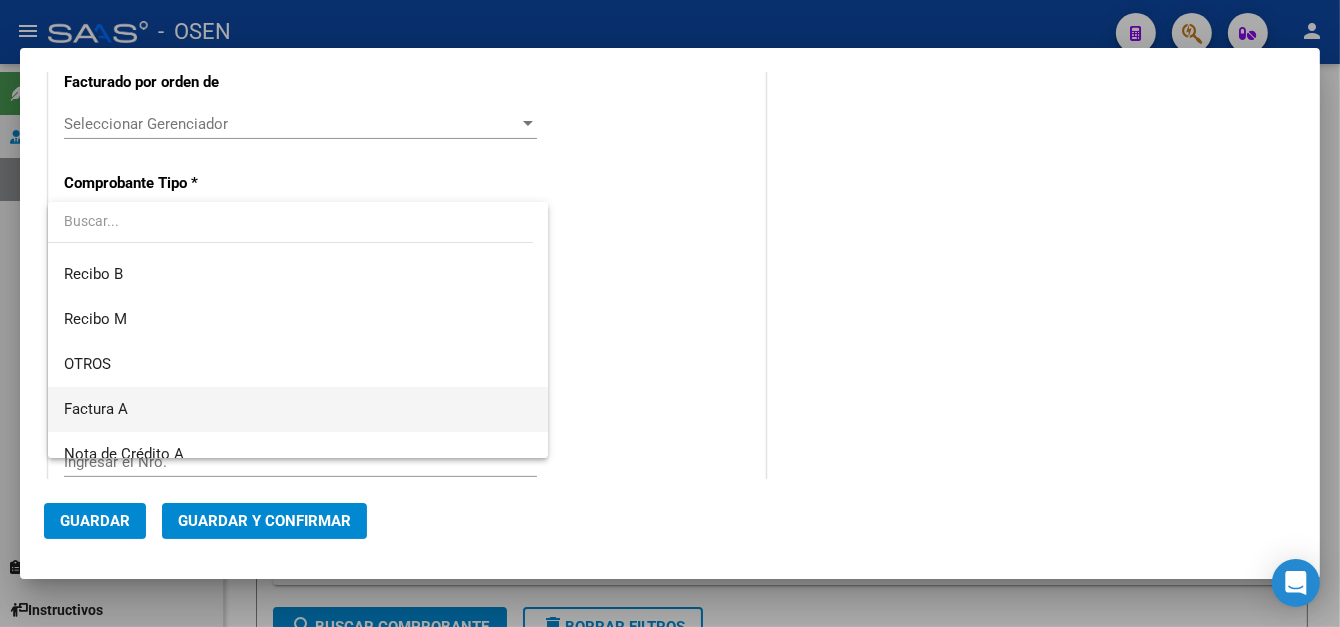 scroll, scrollTop: 500, scrollLeft: 0, axis: vertical 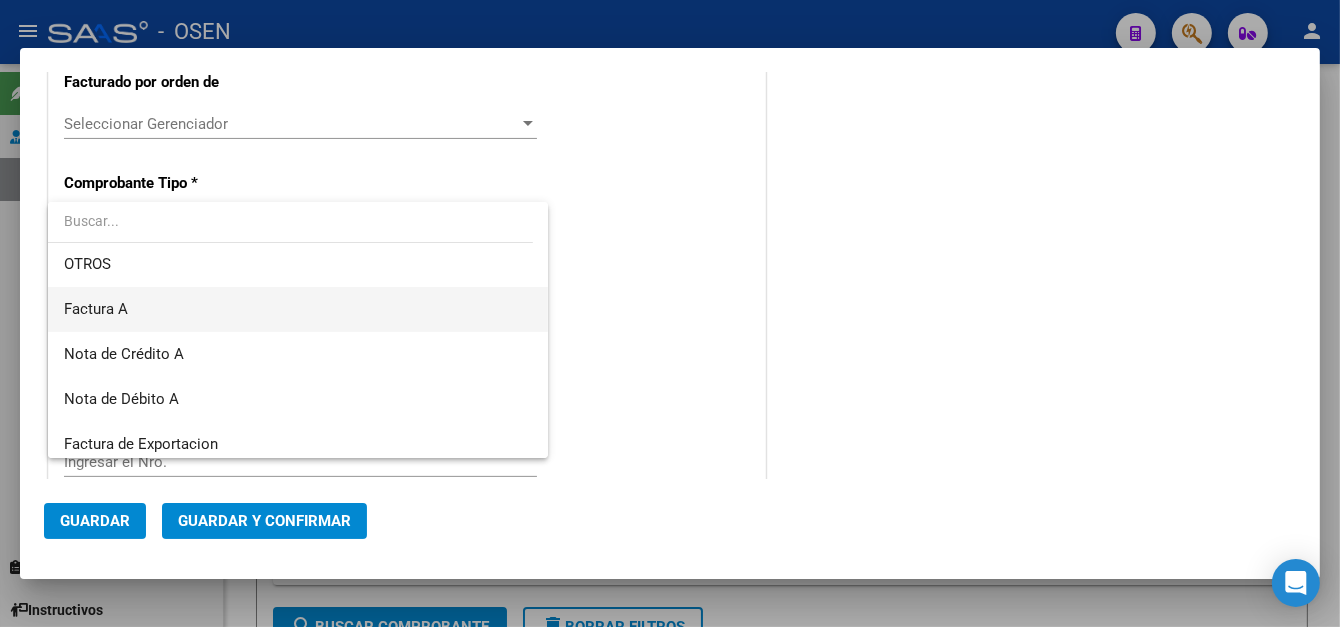 click on "Factura A" at bounding box center (298, 309) 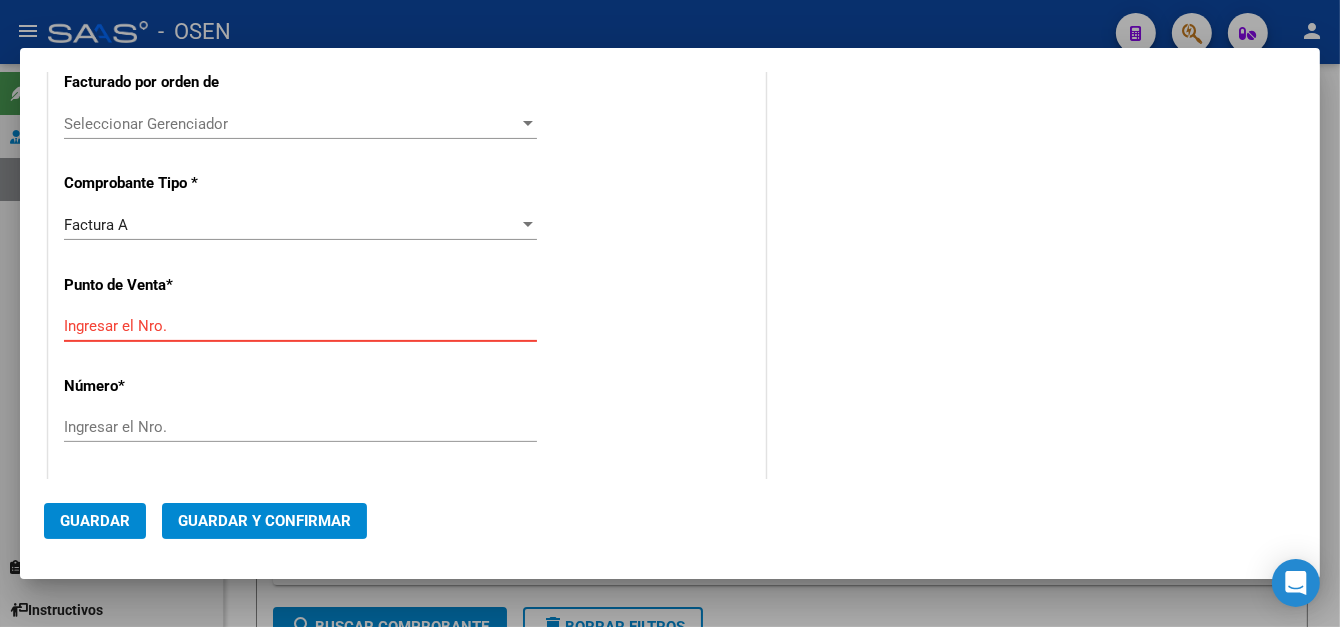 click on "Ingresar el Nro." at bounding box center [300, 326] 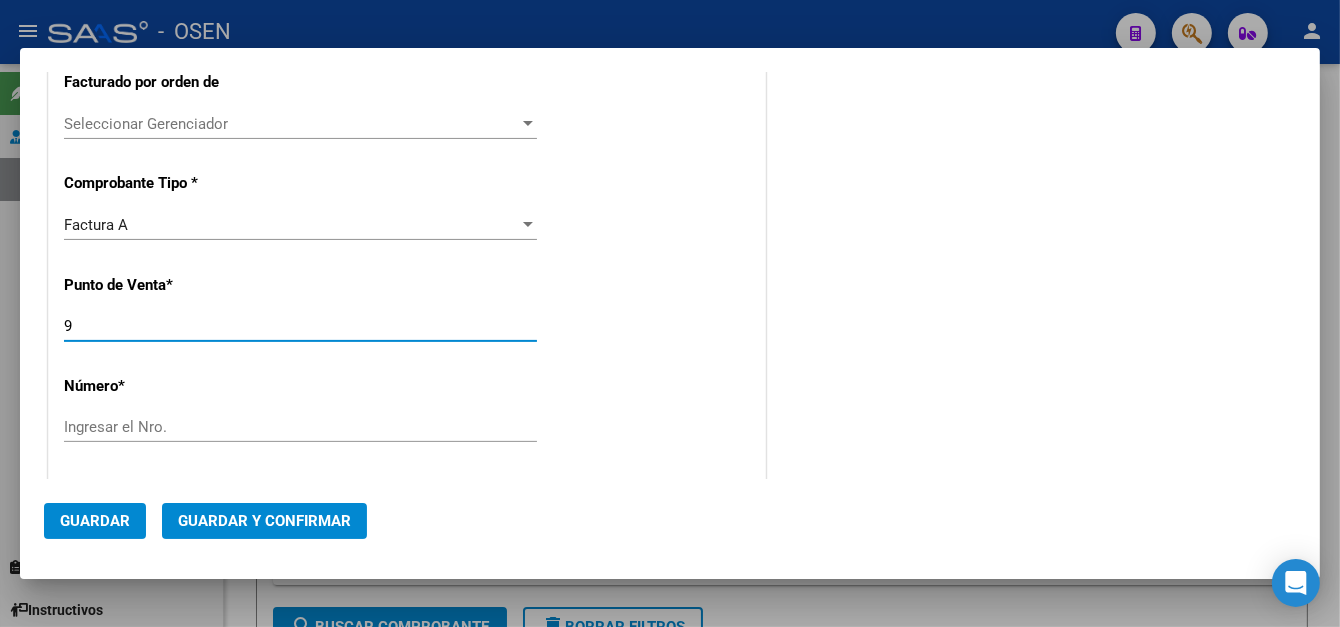 type on "9" 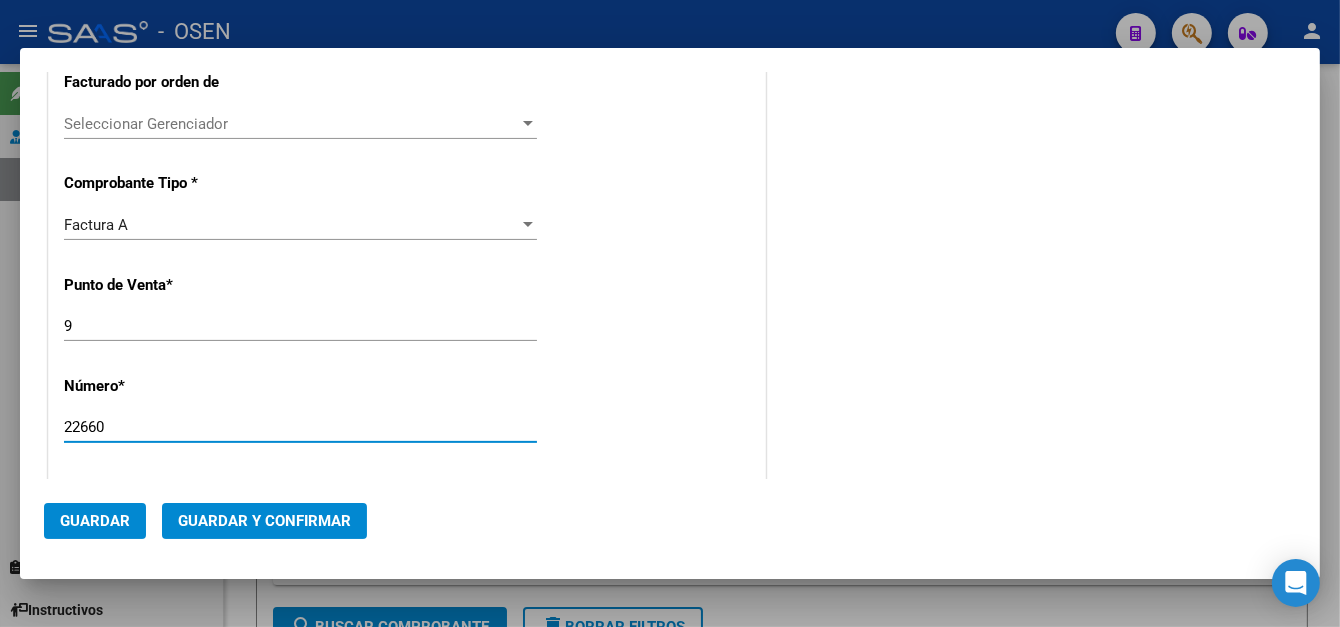 type on "22660" 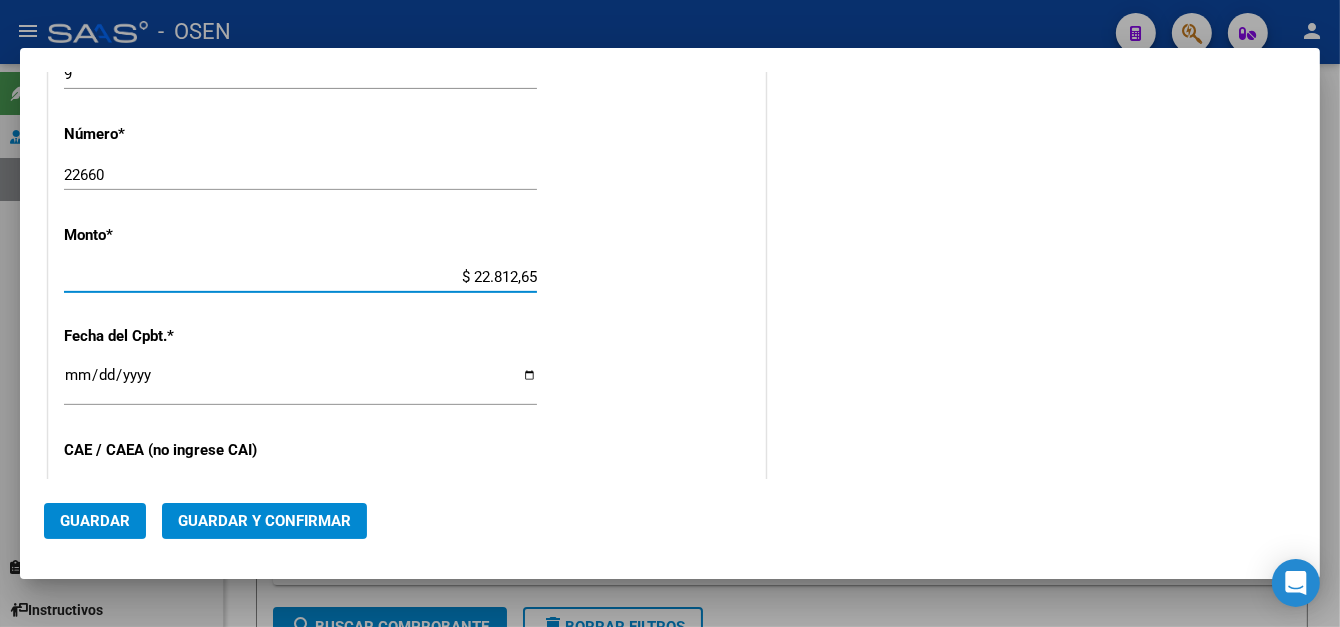 type on "$ 228.126,52" 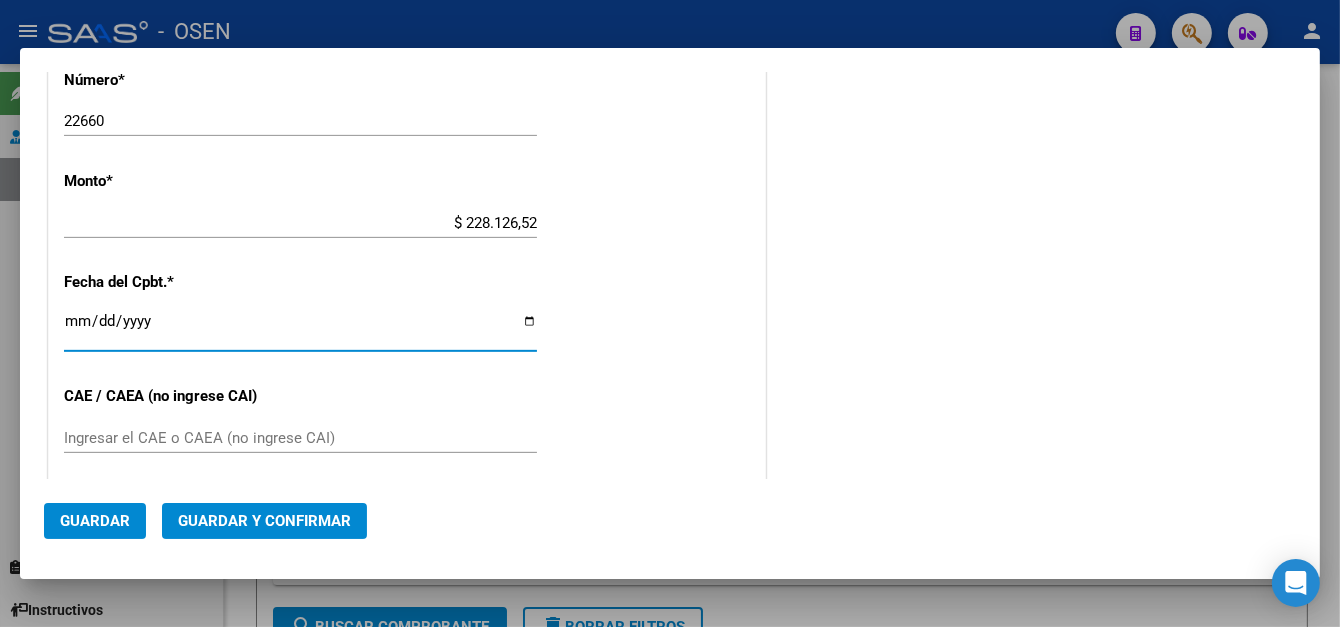 scroll, scrollTop: 852, scrollLeft: 0, axis: vertical 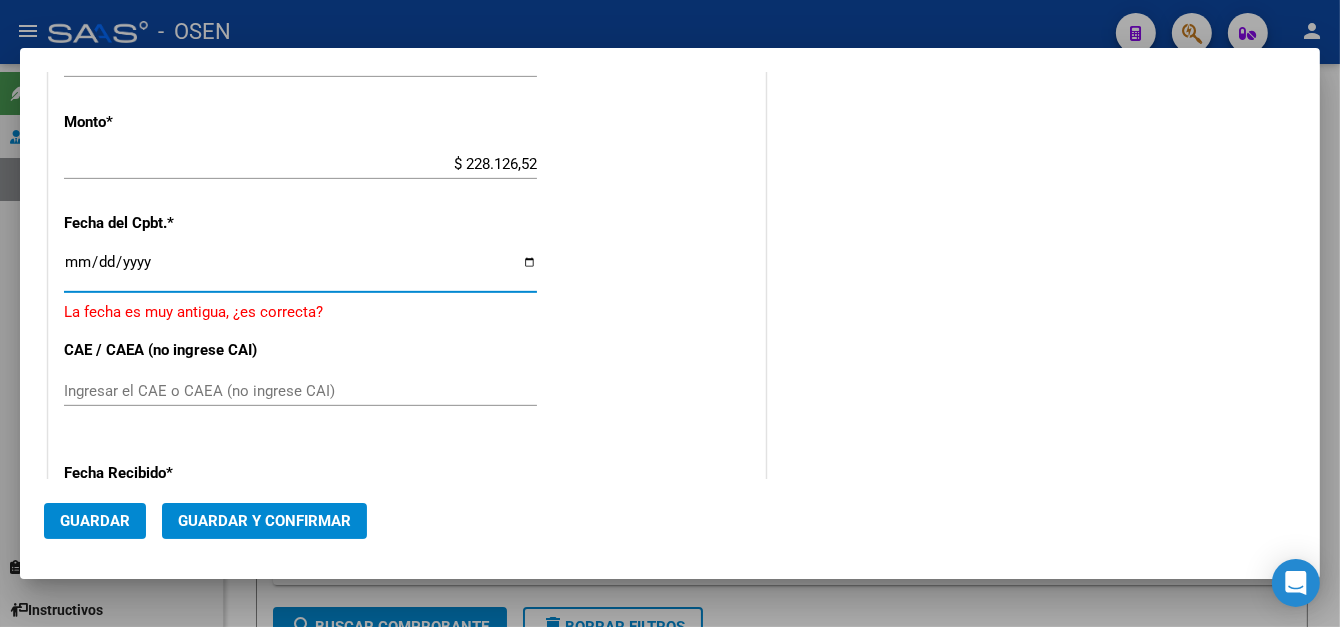 type on "2025-08-05" 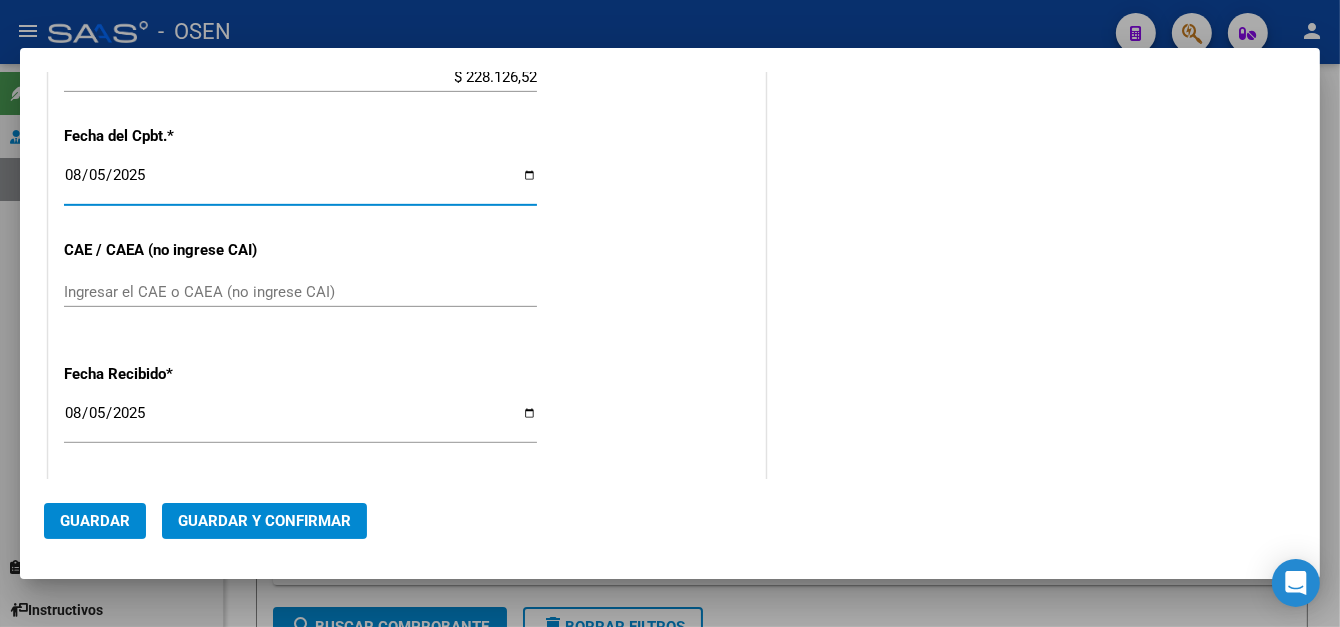 scroll, scrollTop: 1252, scrollLeft: 0, axis: vertical 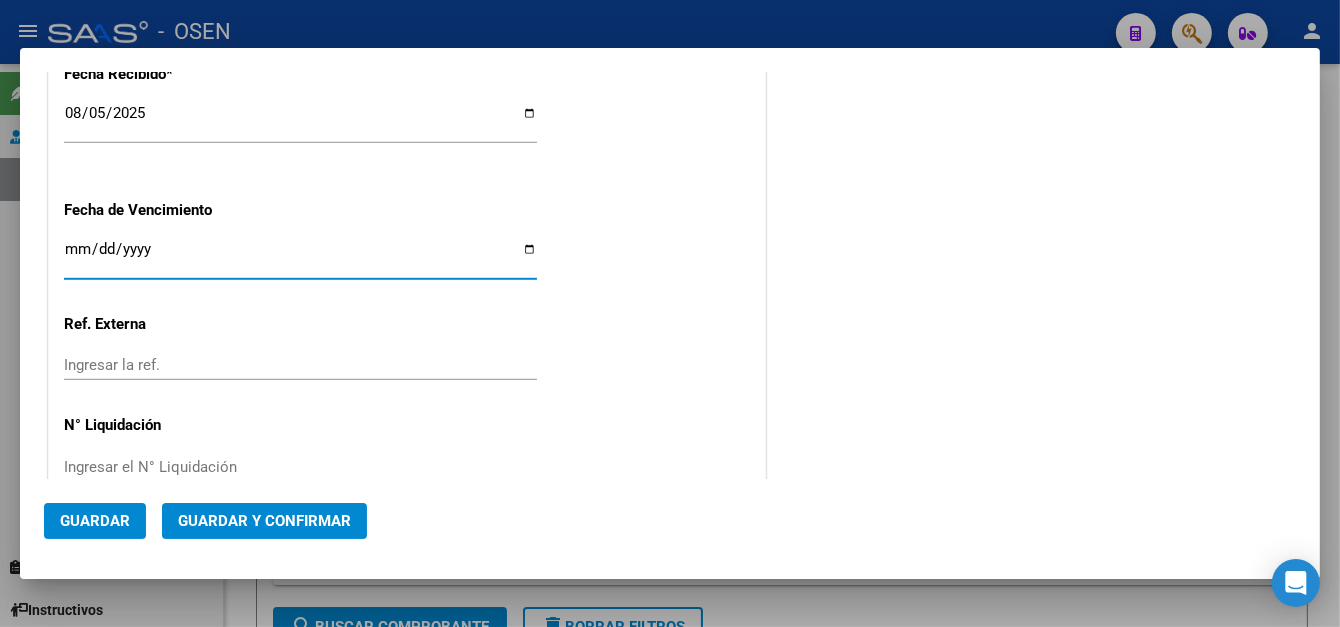 click on "Ingresar la fecha" at bounding box center (300, 257) 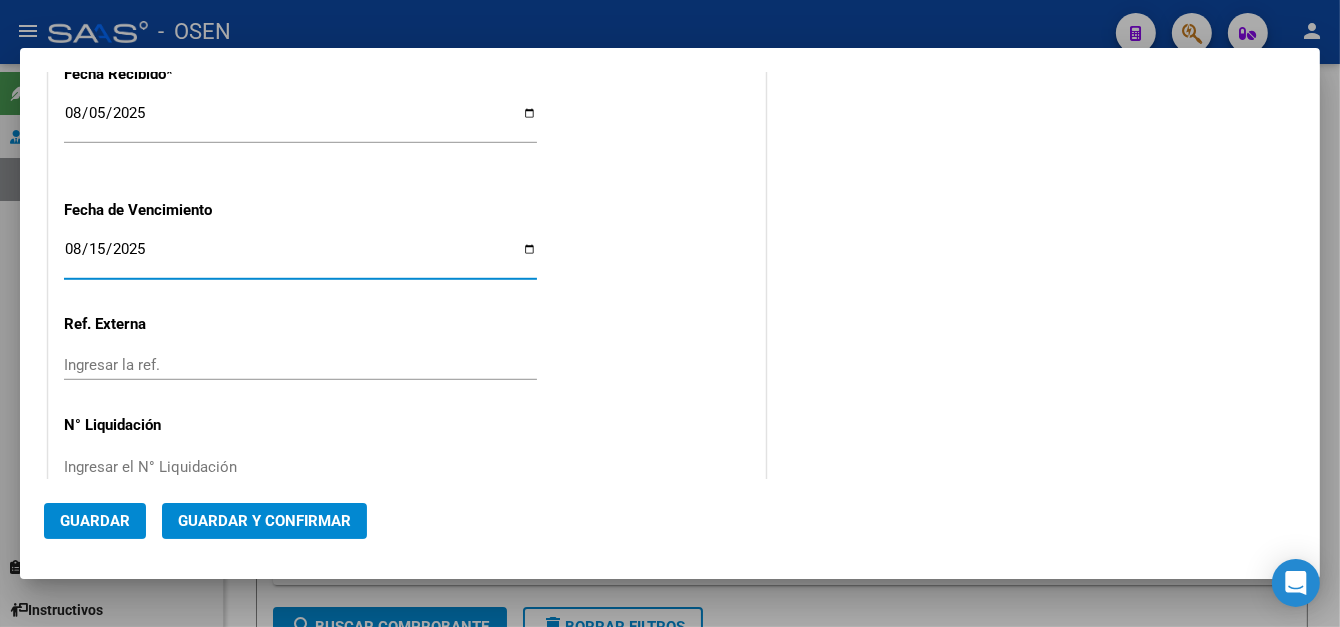 click on "Guardar" 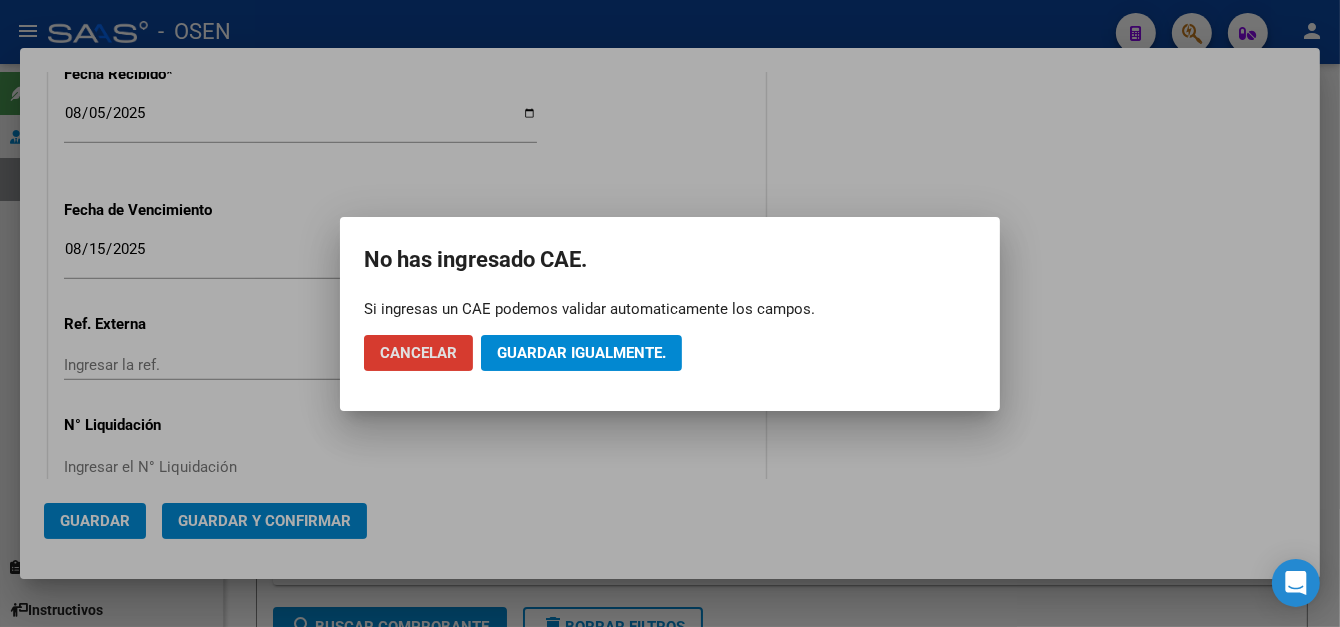 click on "Cancelar Guardar igualmente." 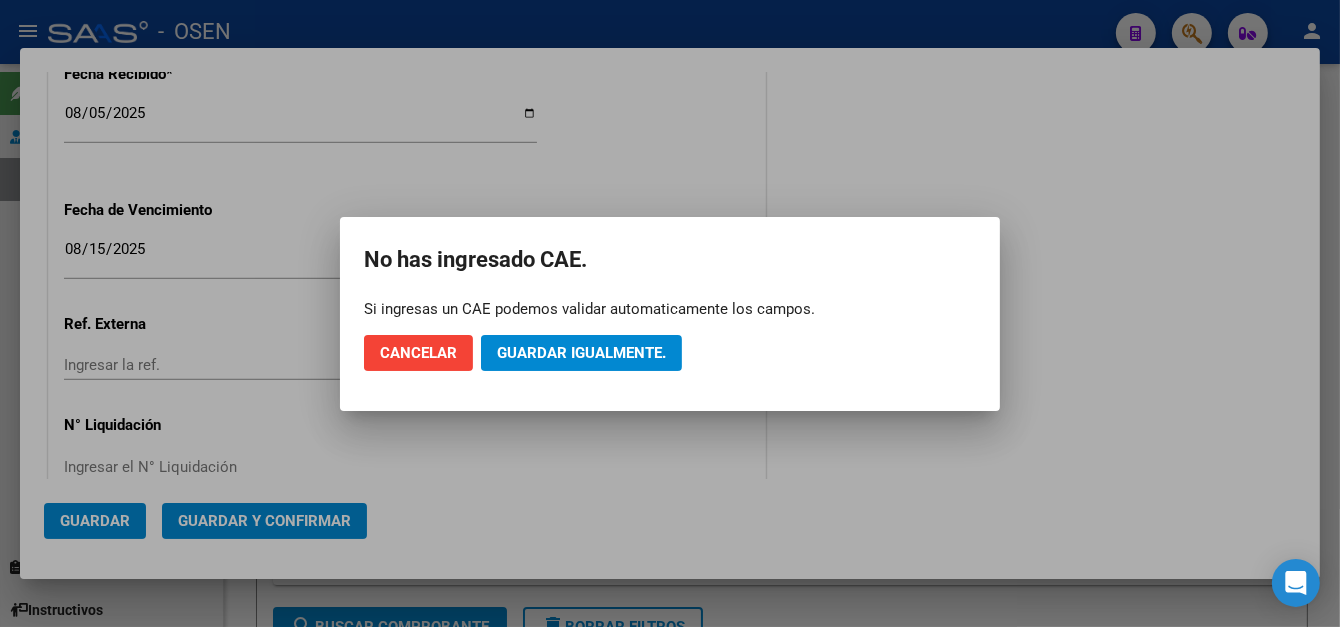 click on "Guardar igualmente." 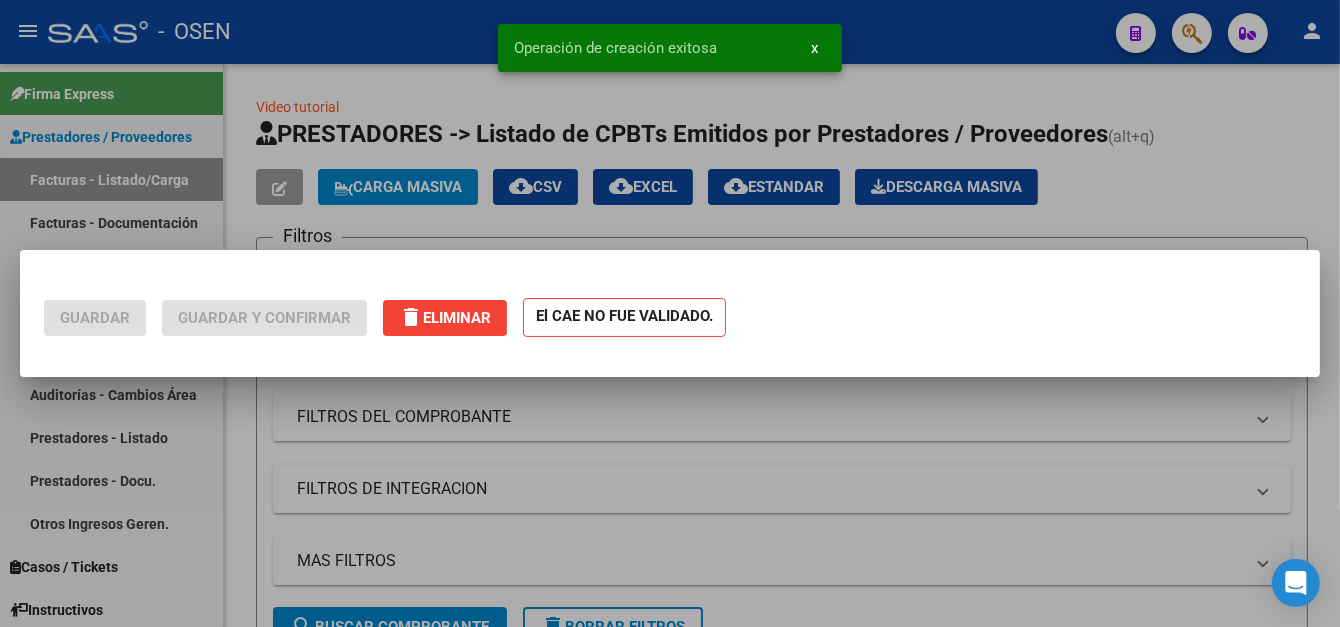 scroll, scrollTop: 0, scrollLeft: 0, axis: both 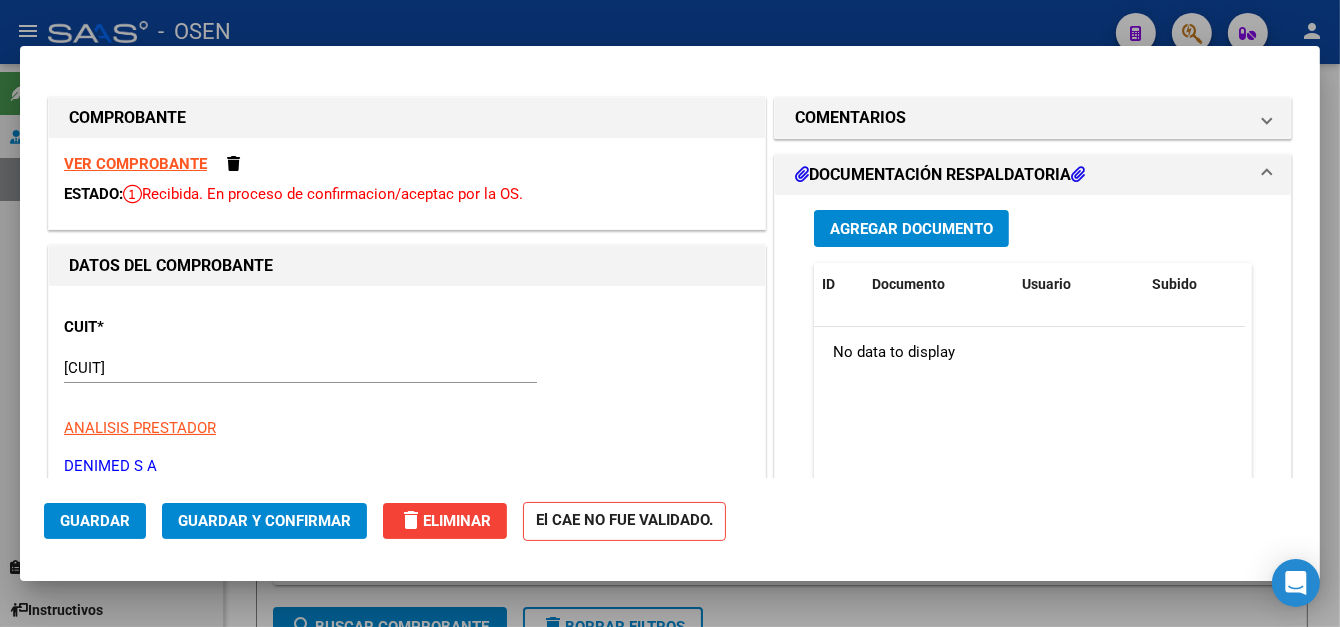 click on "Guardar Guardar y Confirmar delete  Eliminar
El CAE NO FUE VALIDADO." 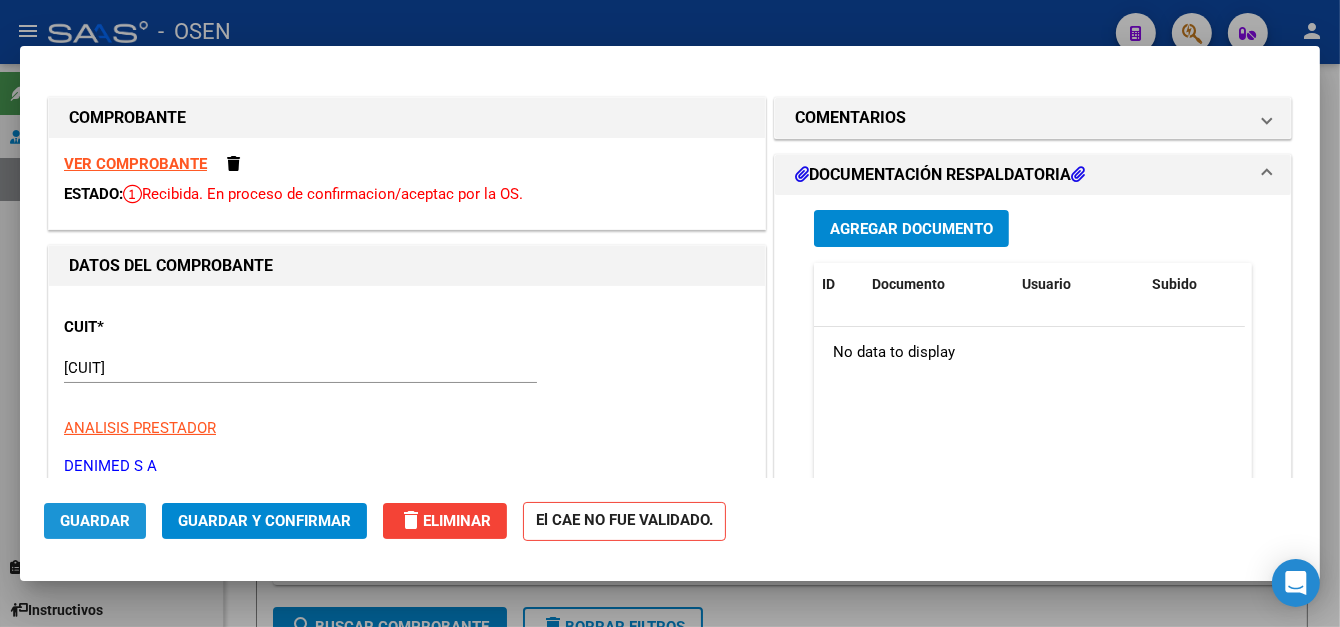click on "Guardar" 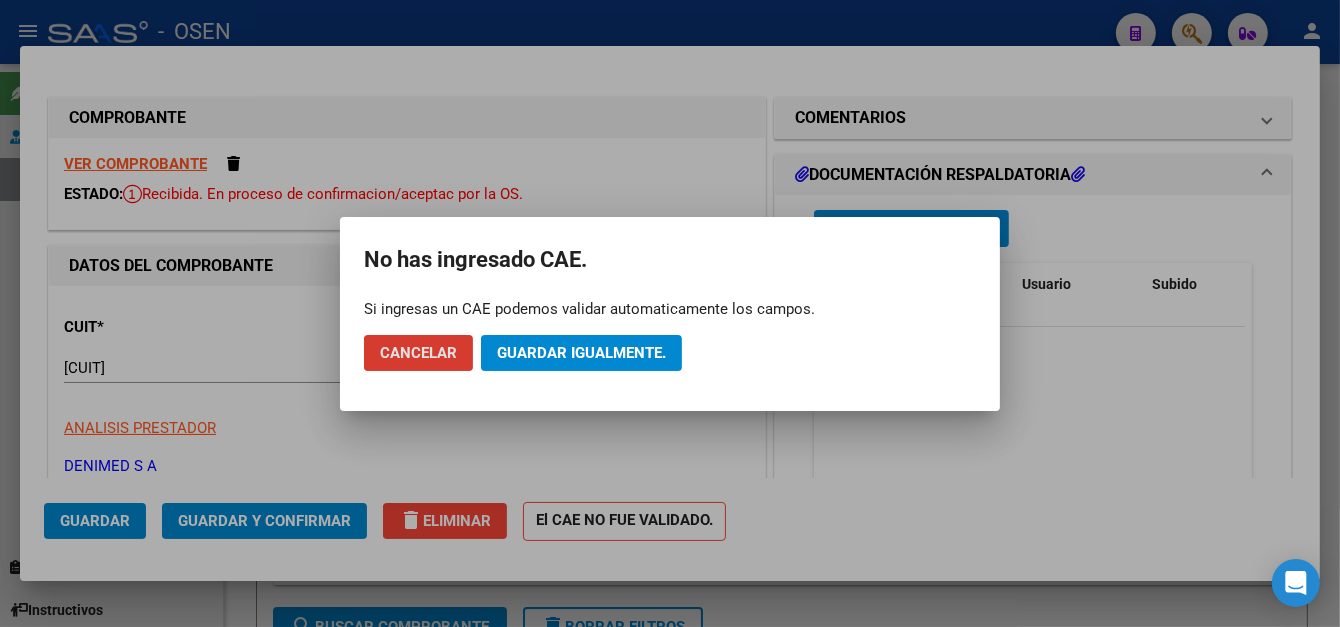 click at bounding box center (670, 313) 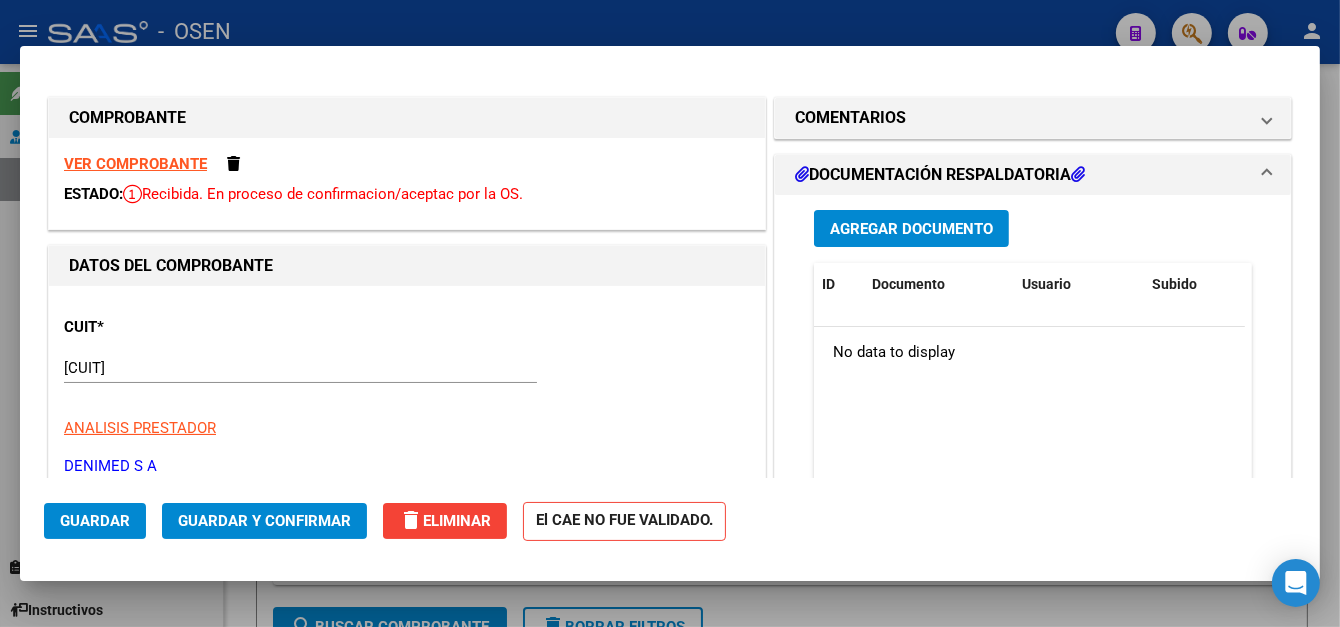 click on "Guardar" 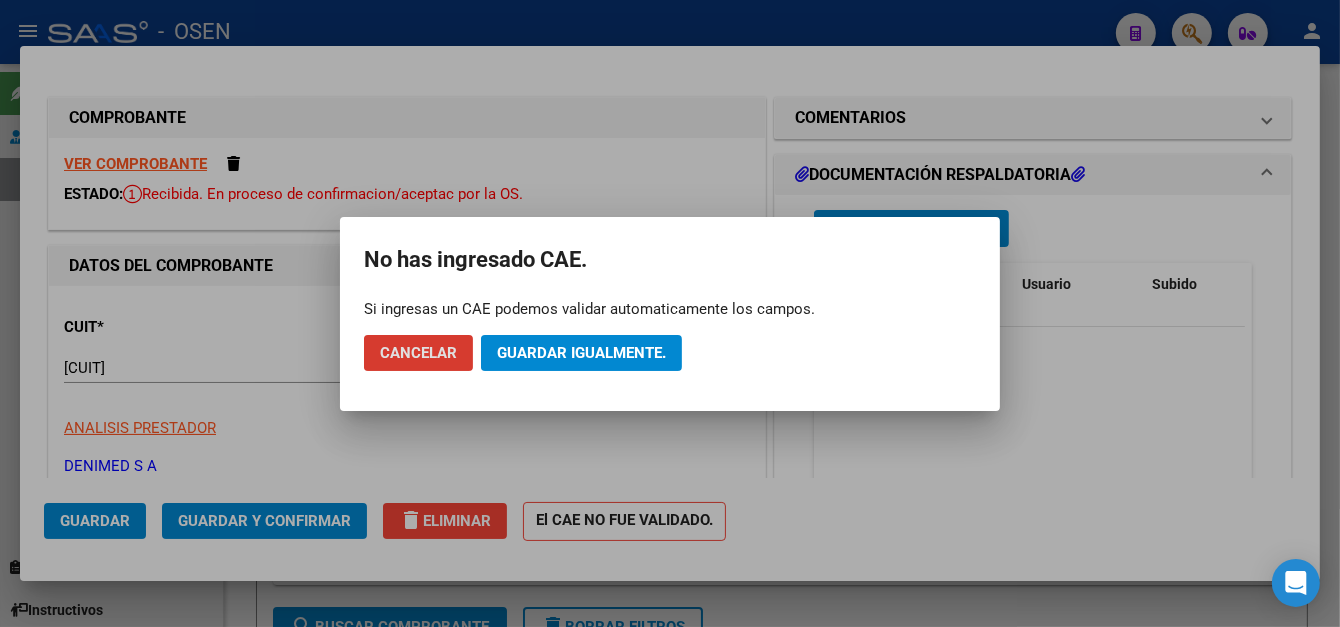 click on "Guardar igualmente." 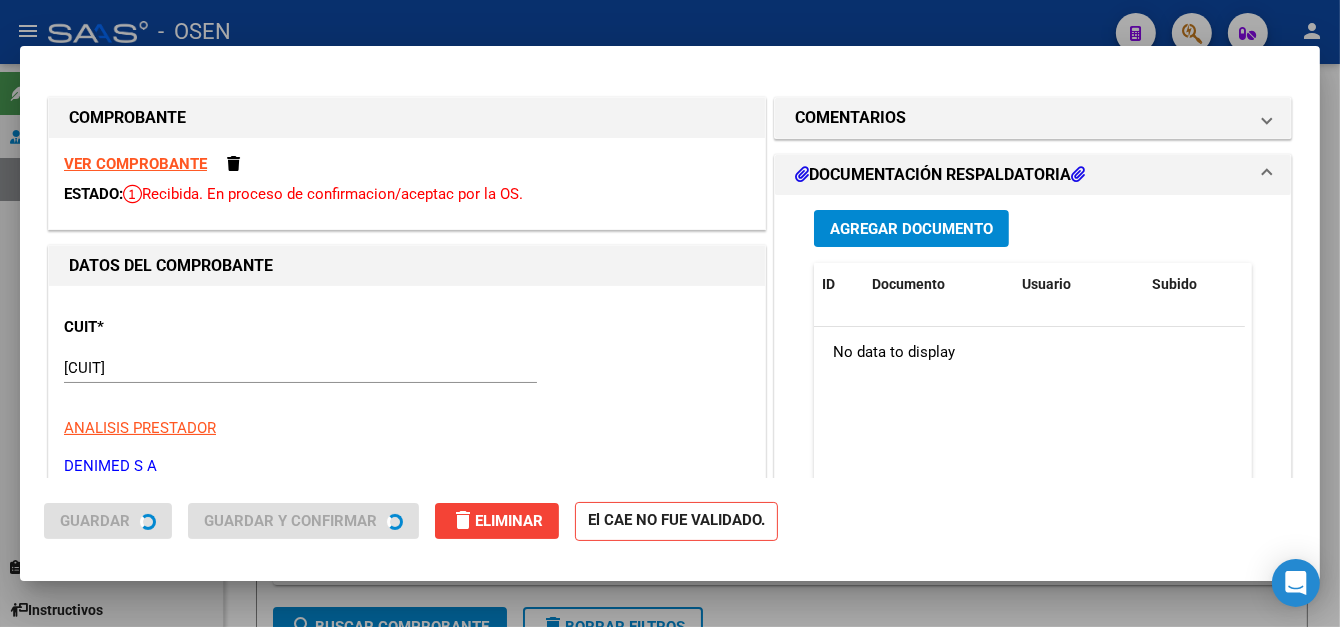 drag, startPoint x: 650, startPoint y: 25, endPoint x: 777, endPoint y: 1, distance: 129.24782 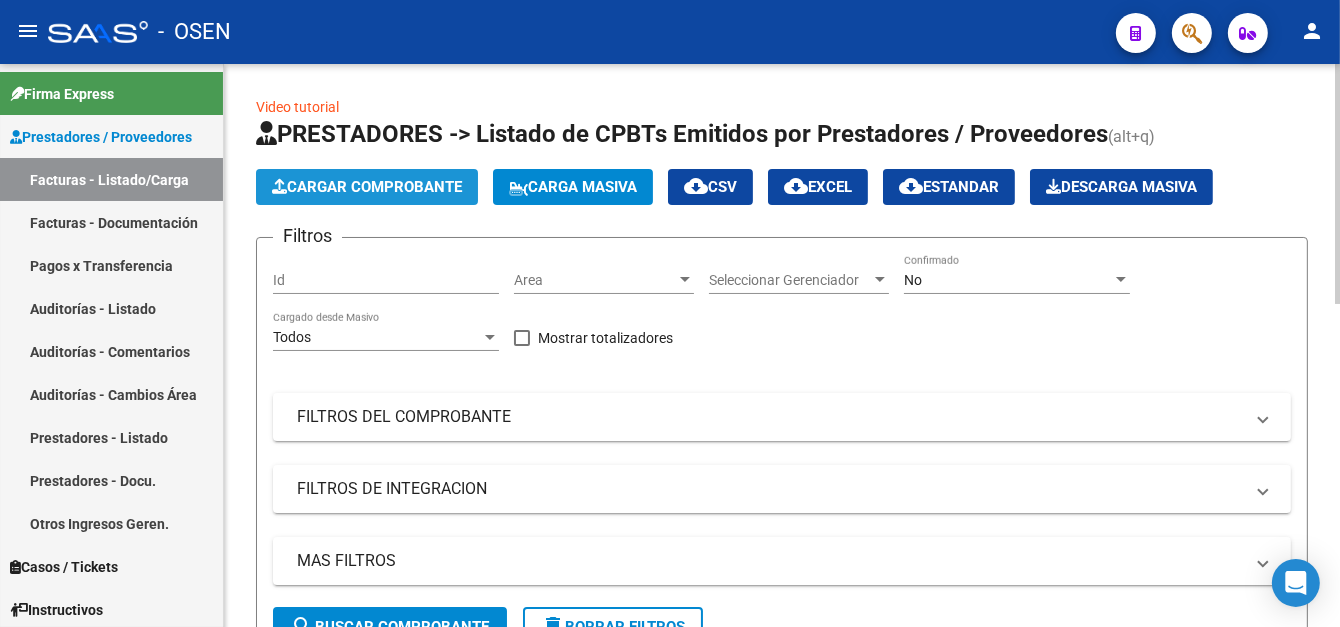 click on "Cargar Comprobante" 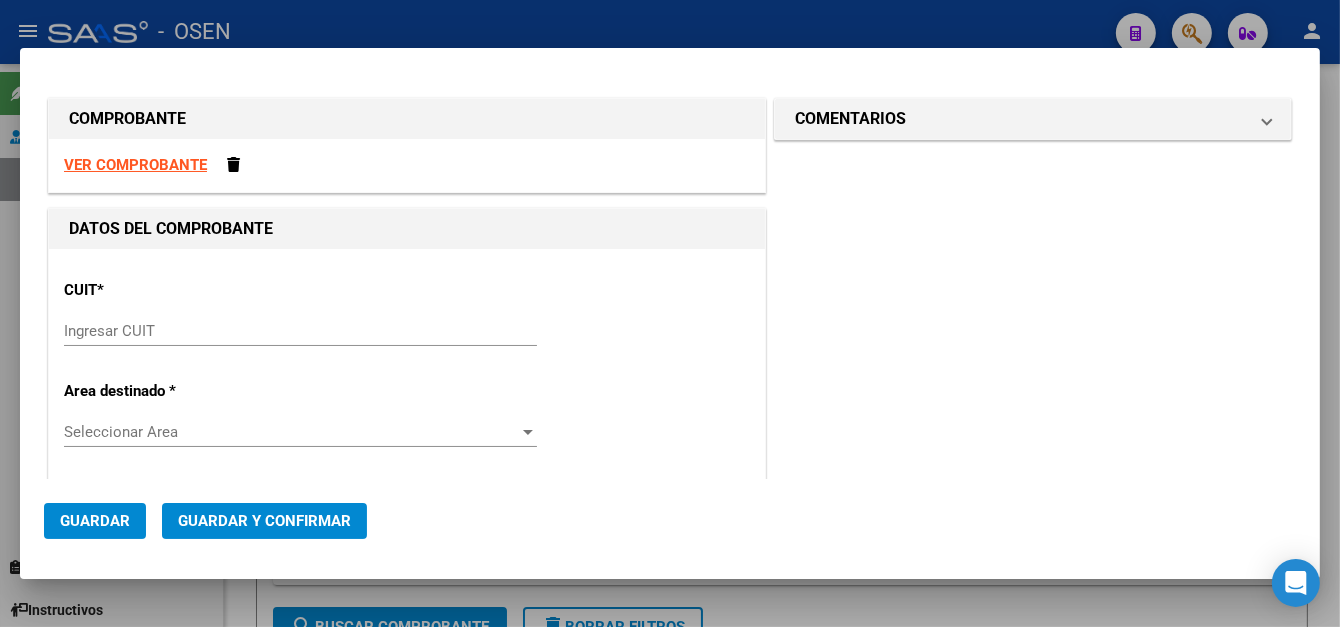 click on "Ingresar CUIT" at bounding box center (300, 331) 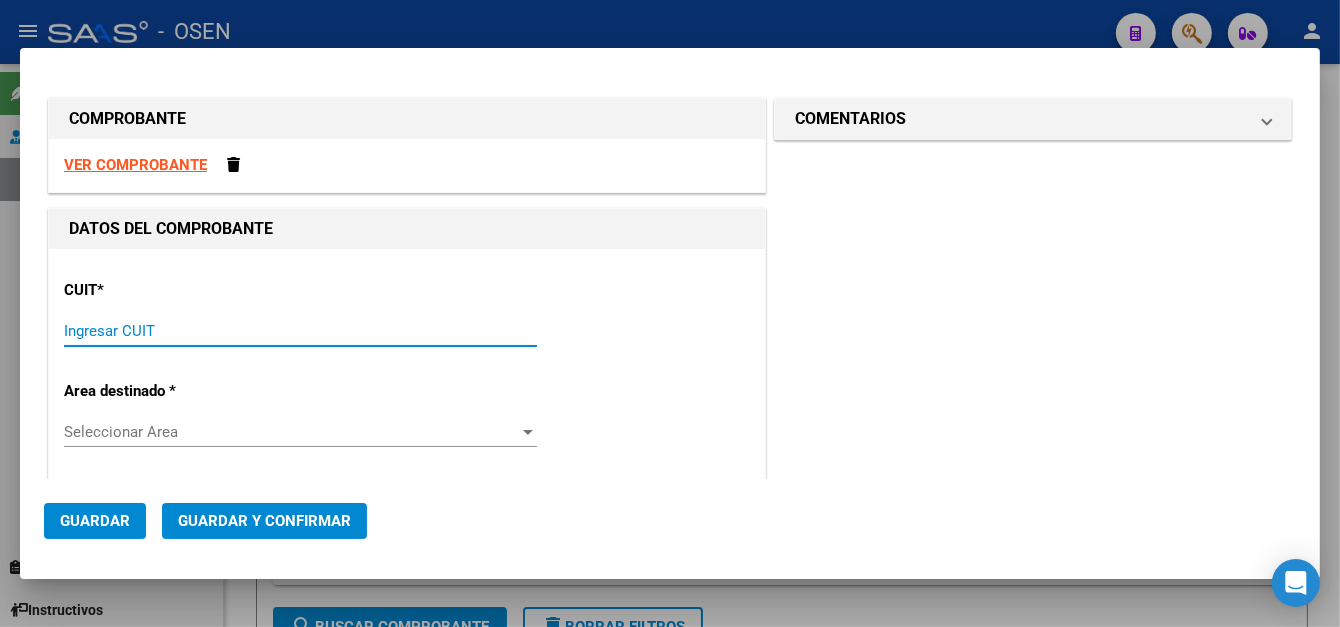 paste on "[CUIT]" 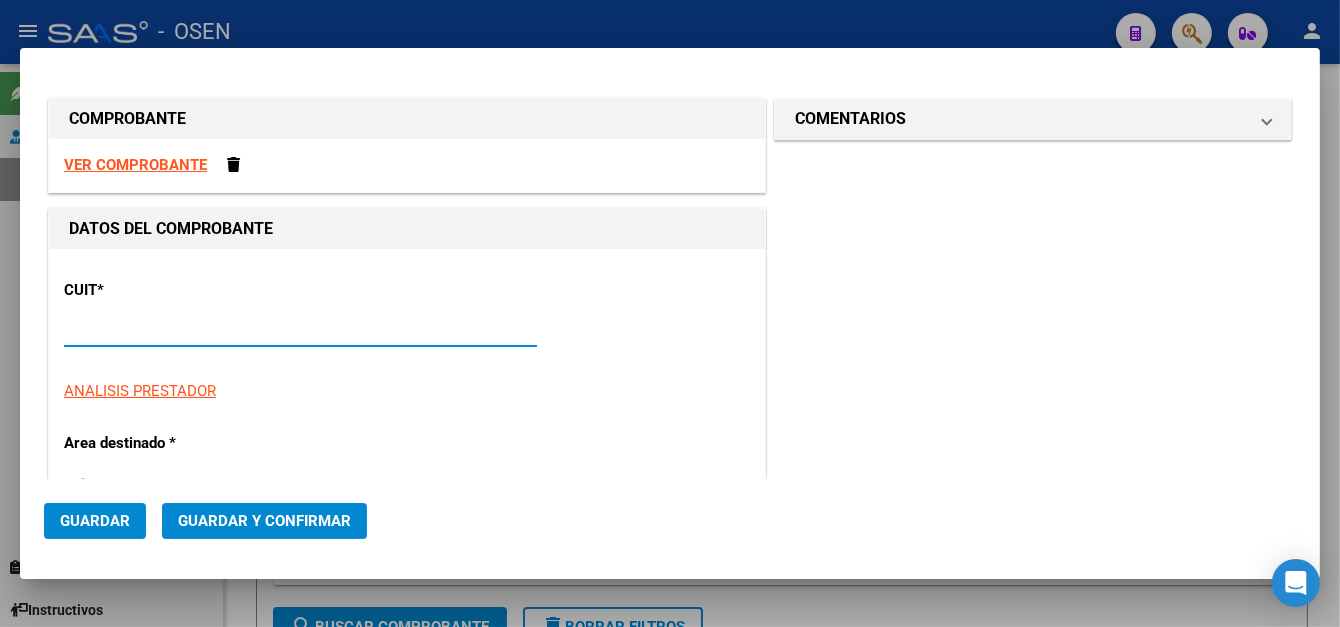 type on "[CUIT]" 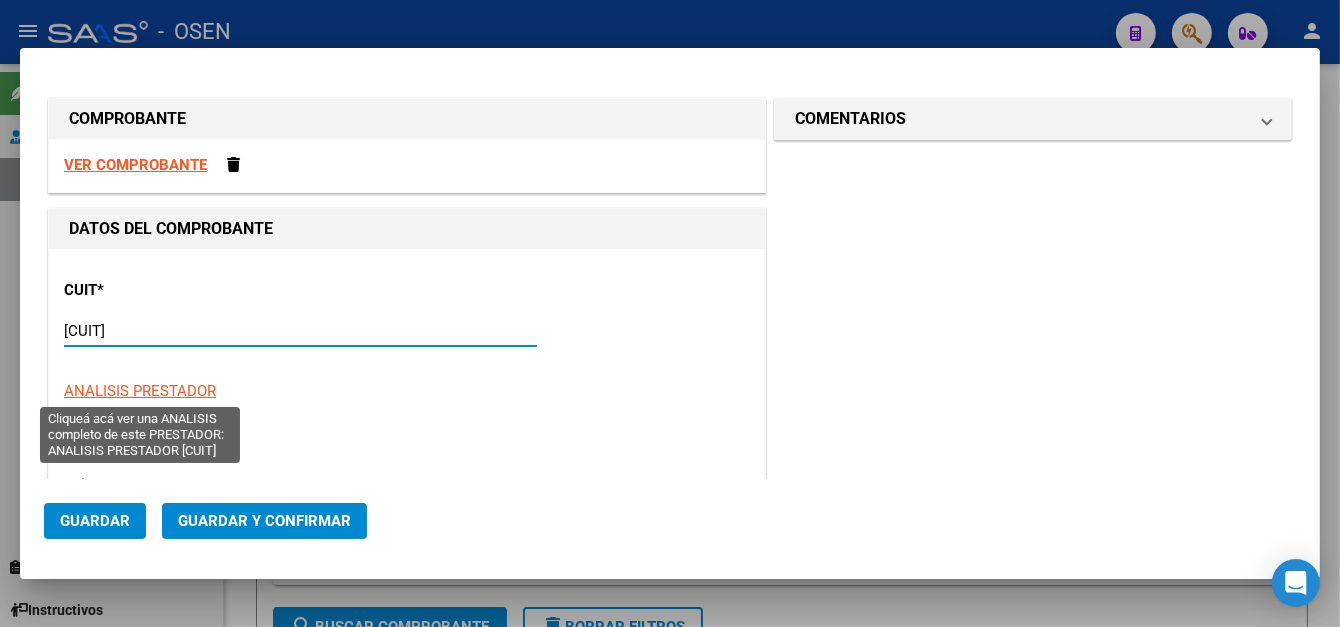 type on "3" 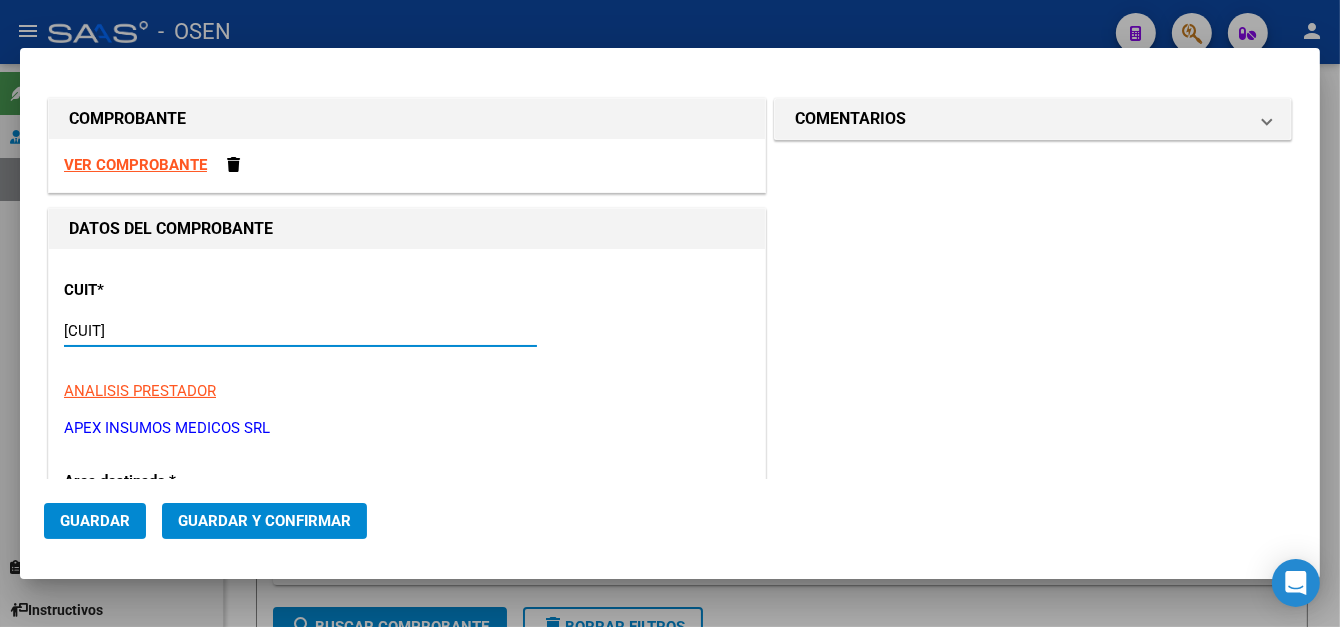 type on "[CUIT]" 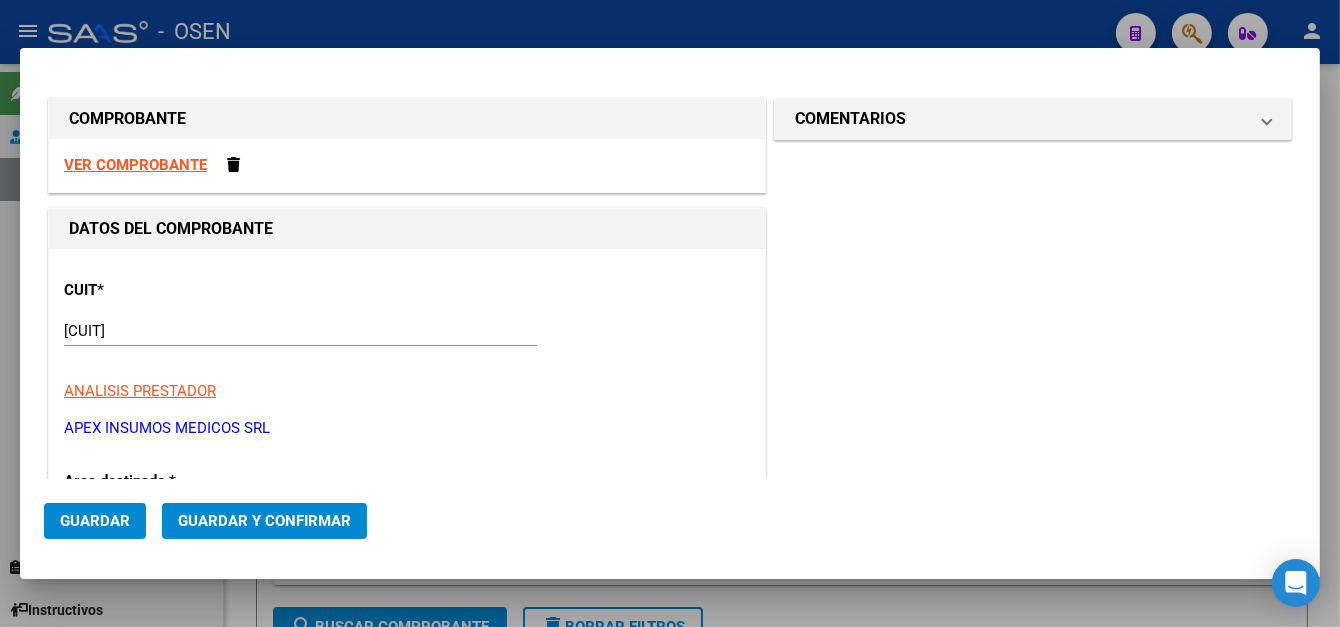 scroll, scrollTop: 246, scrollLeft: 0, axis: vertical 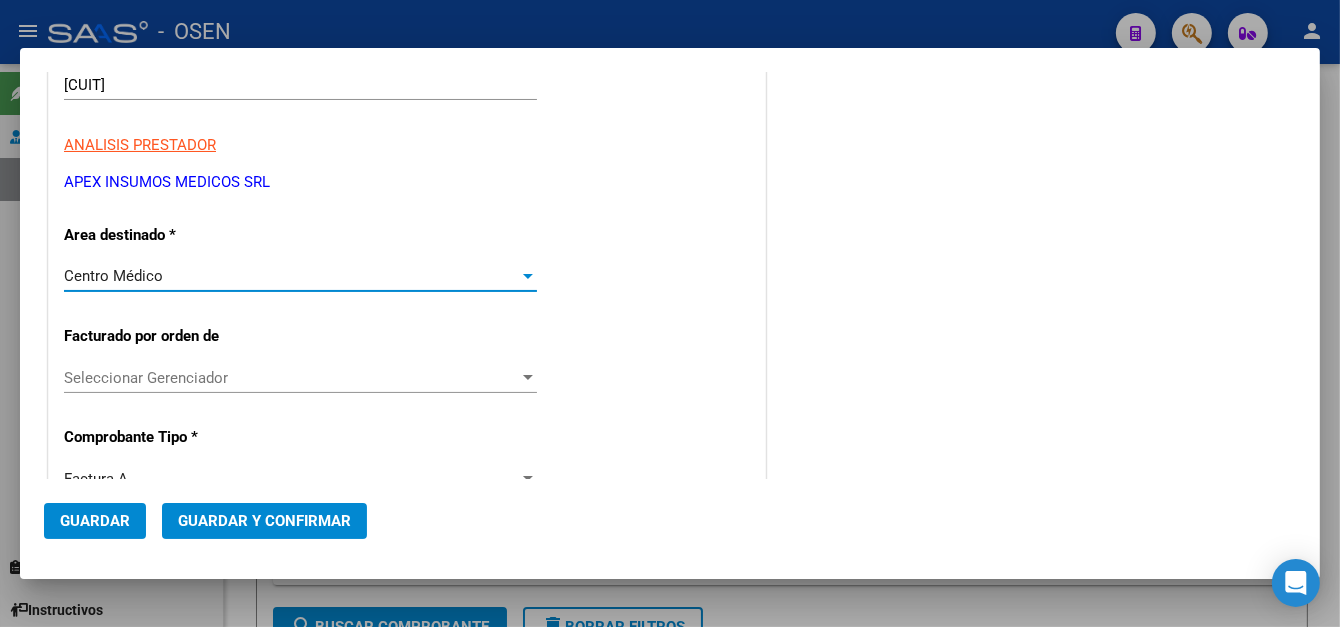 click on "Seleccionar Gerenciador" at bounding box center (291, 378) 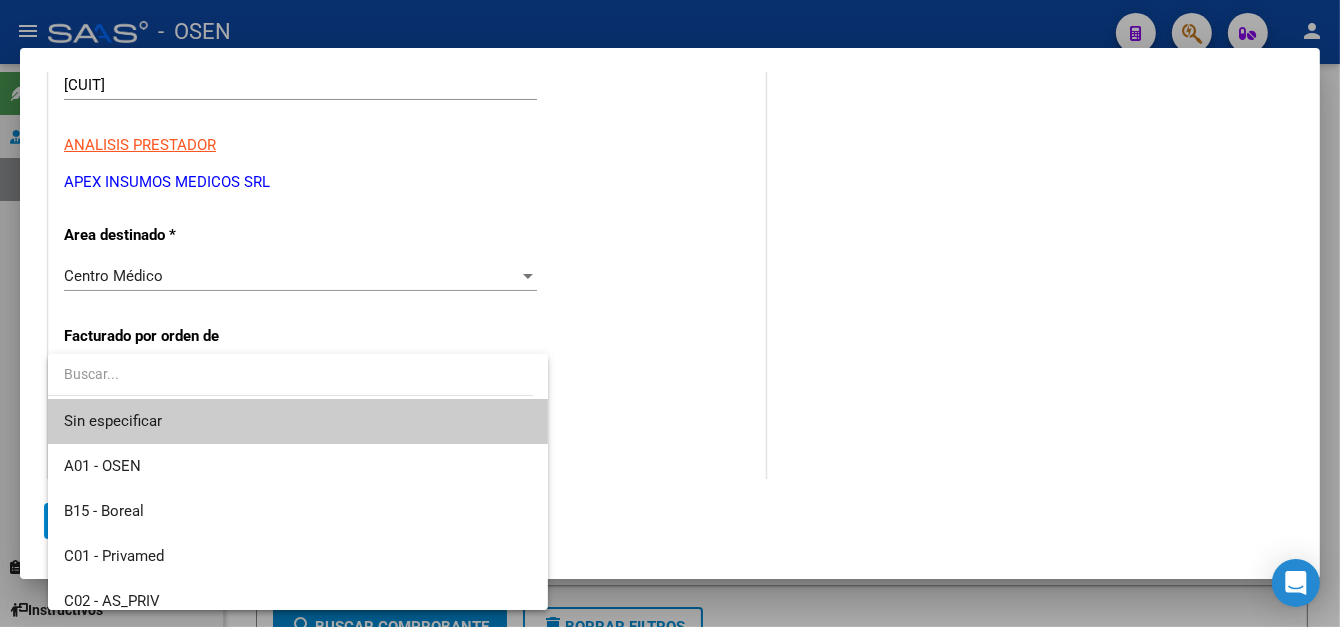 click at bounding box center [670, 313] 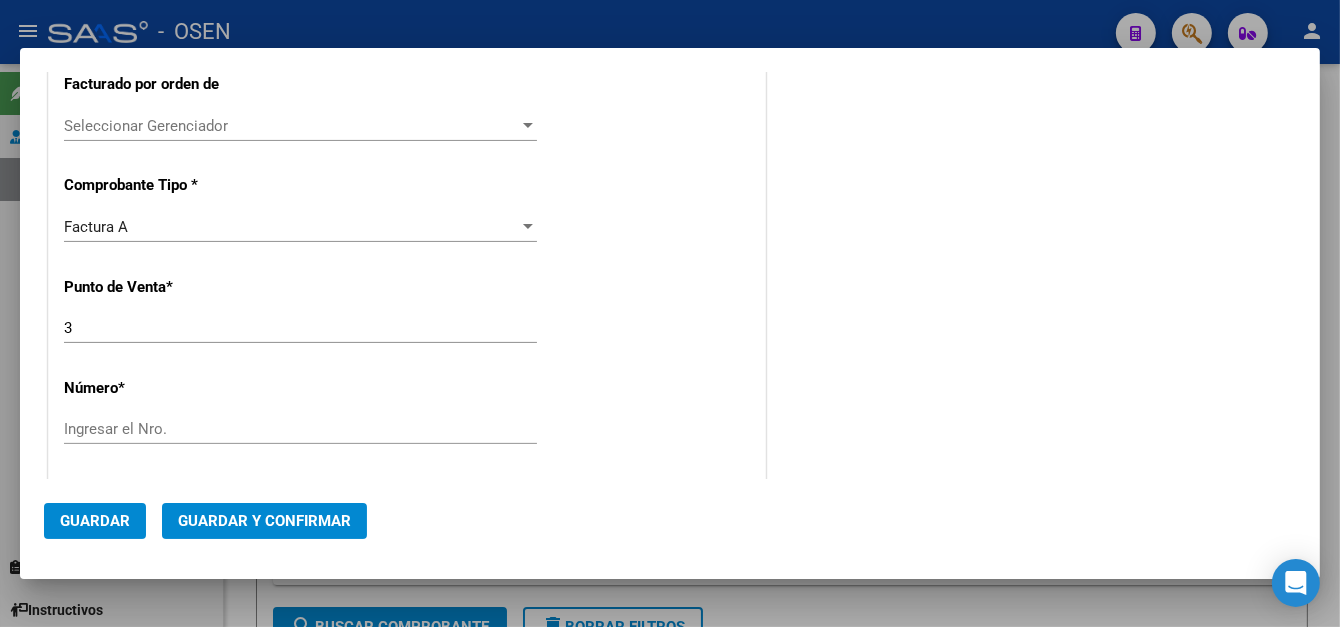 scroll, scrollTop: 546, scrollLeft: 0, axis: vertical 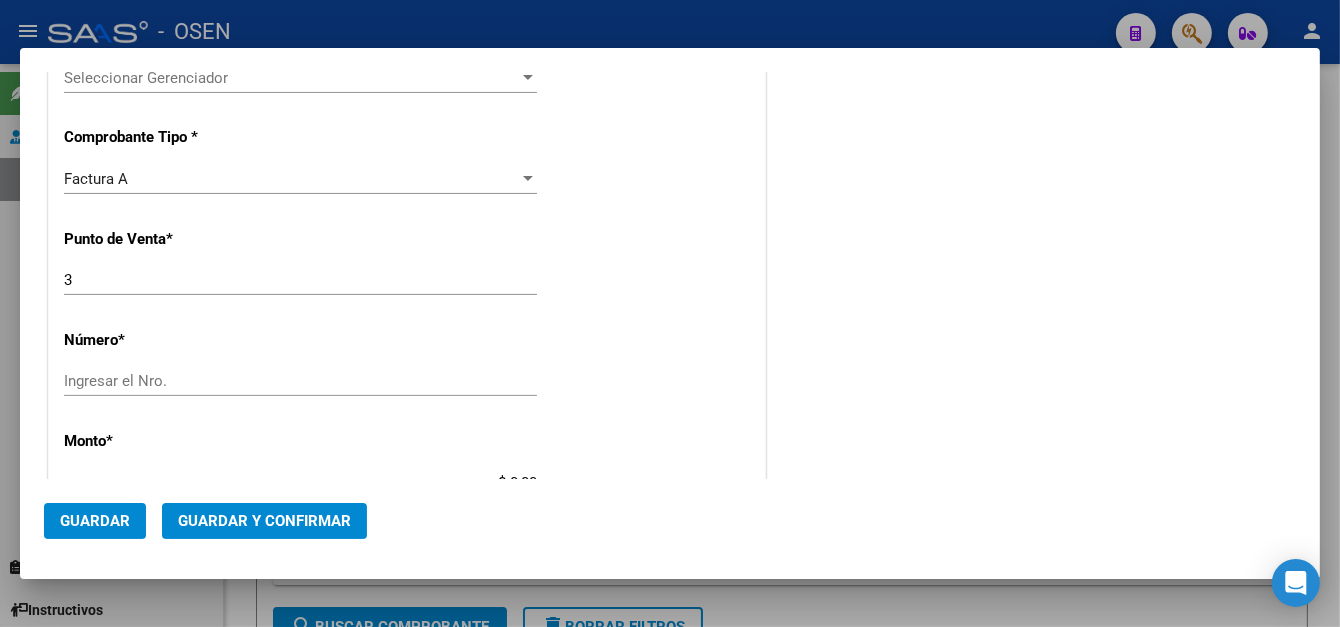 click on "Ingresar el Nro." at bounding box center [300, 381] 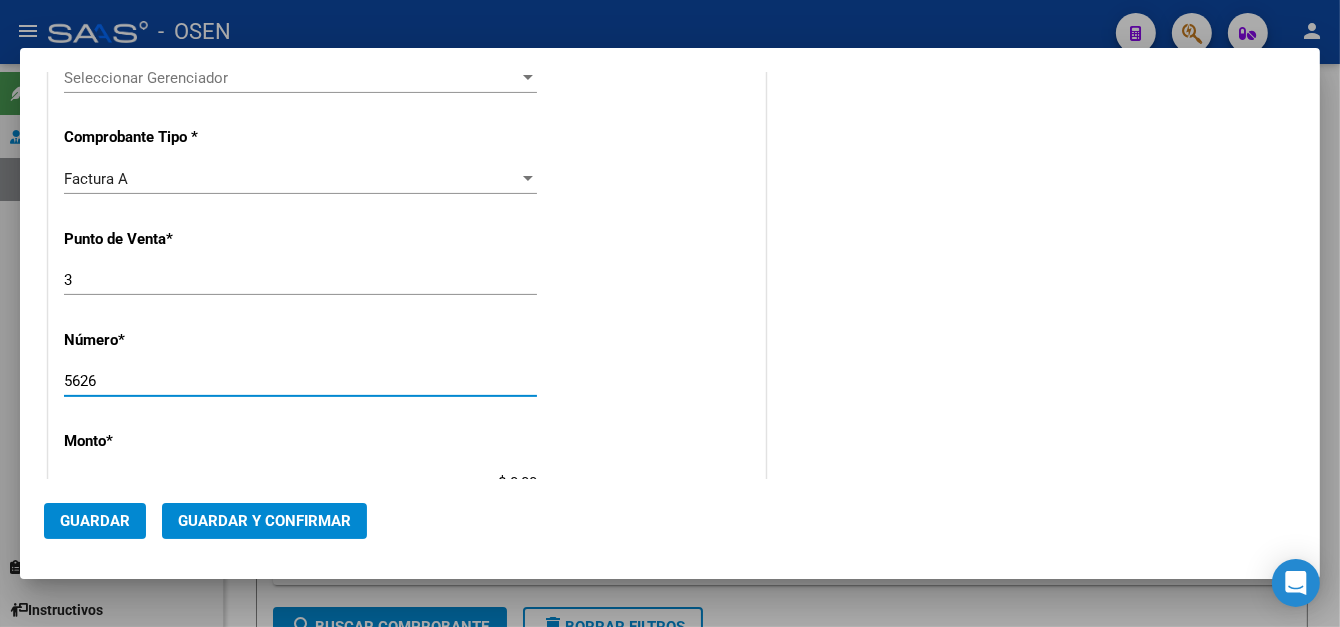 type on "5626" 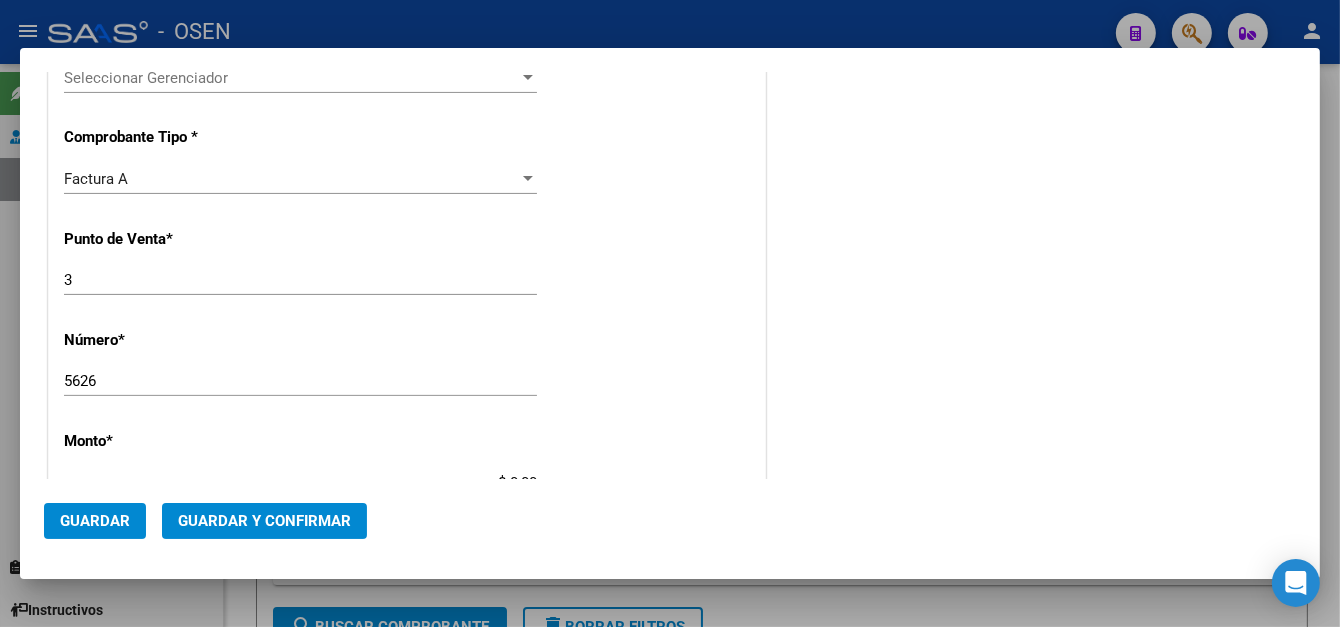 scroll, scrollTop: 557, scrollLeft: 0, axis: vertical 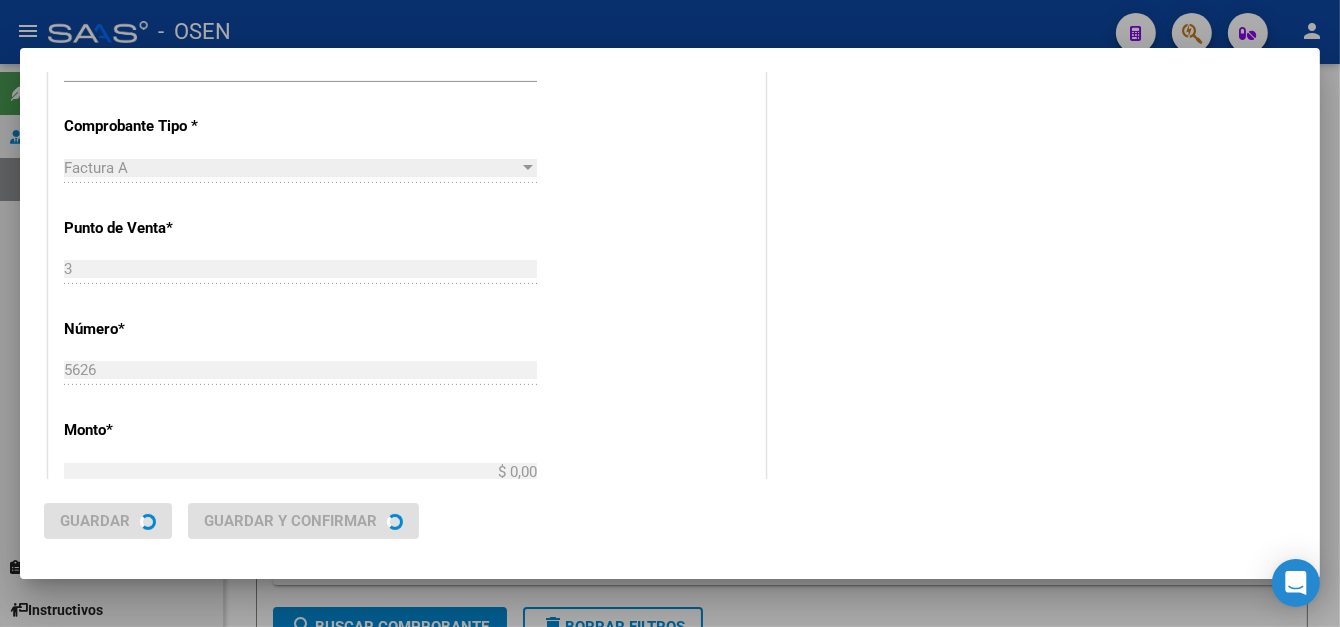 type on "$ 3.872,00" 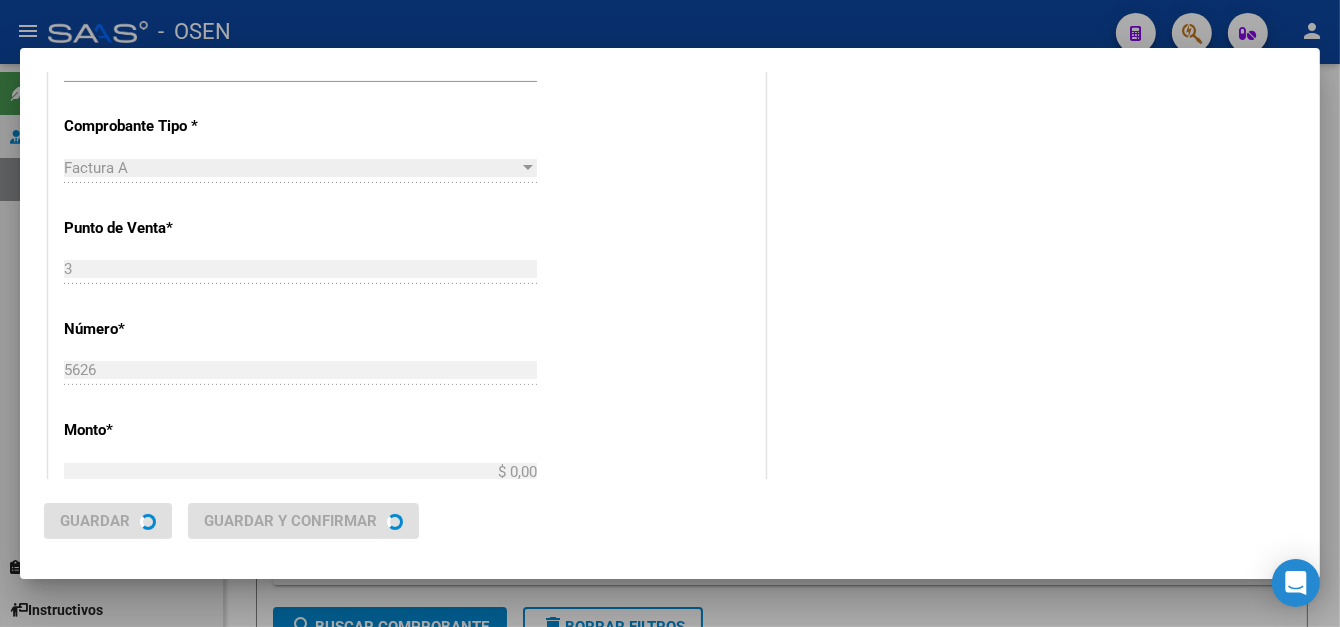 type on "2025-08-04" 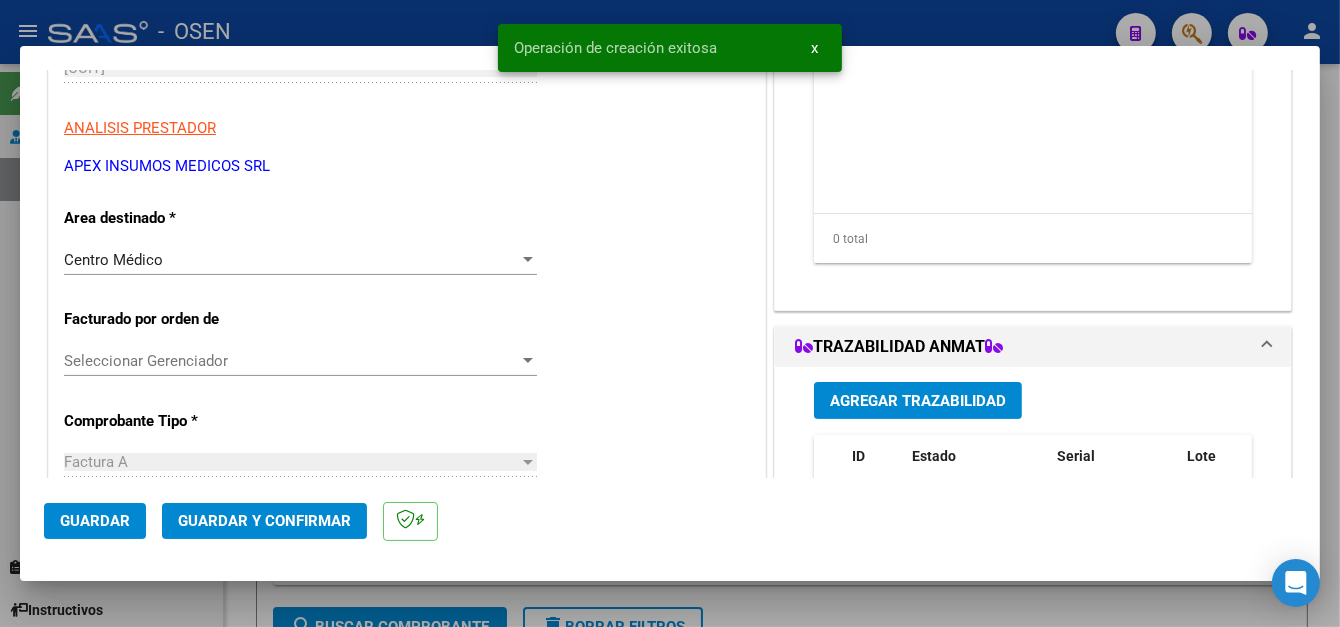 scroll, scrollTop: 700, scrollLeft: 0, axis: vertical 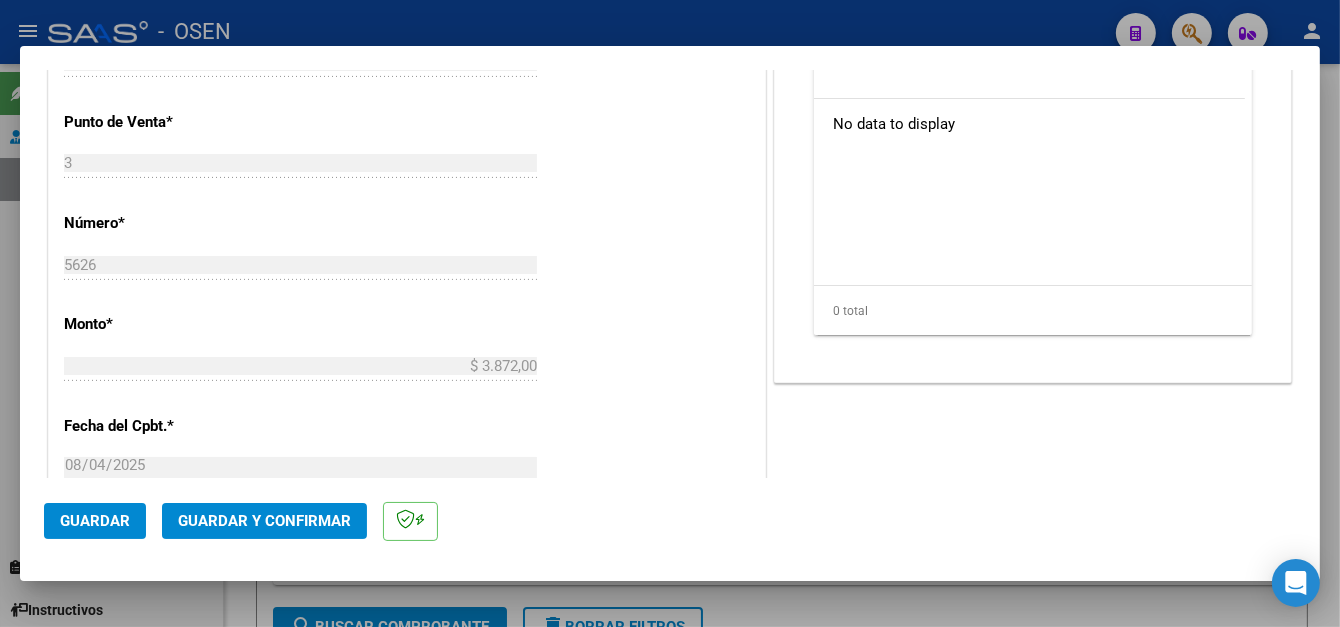 click on "Guardar" 